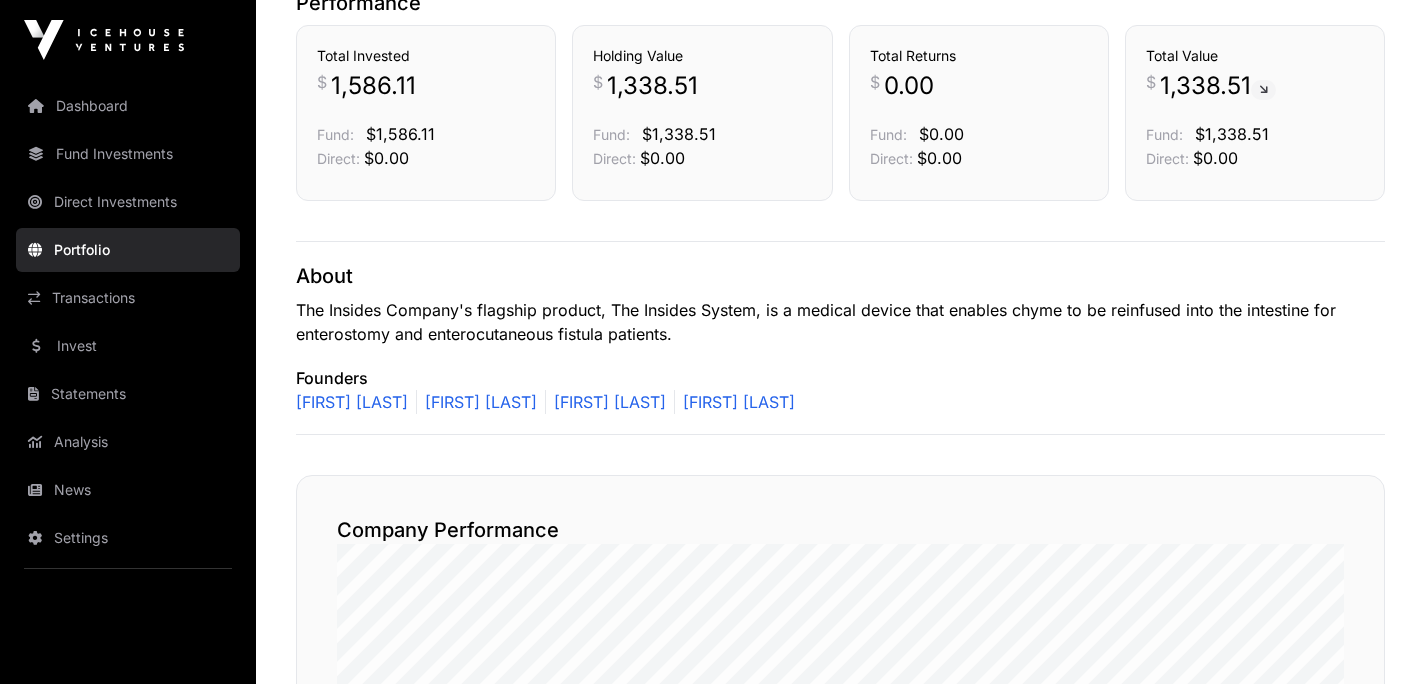 scroll, scrollTop: 0, scrollLeft: 0, axis: both 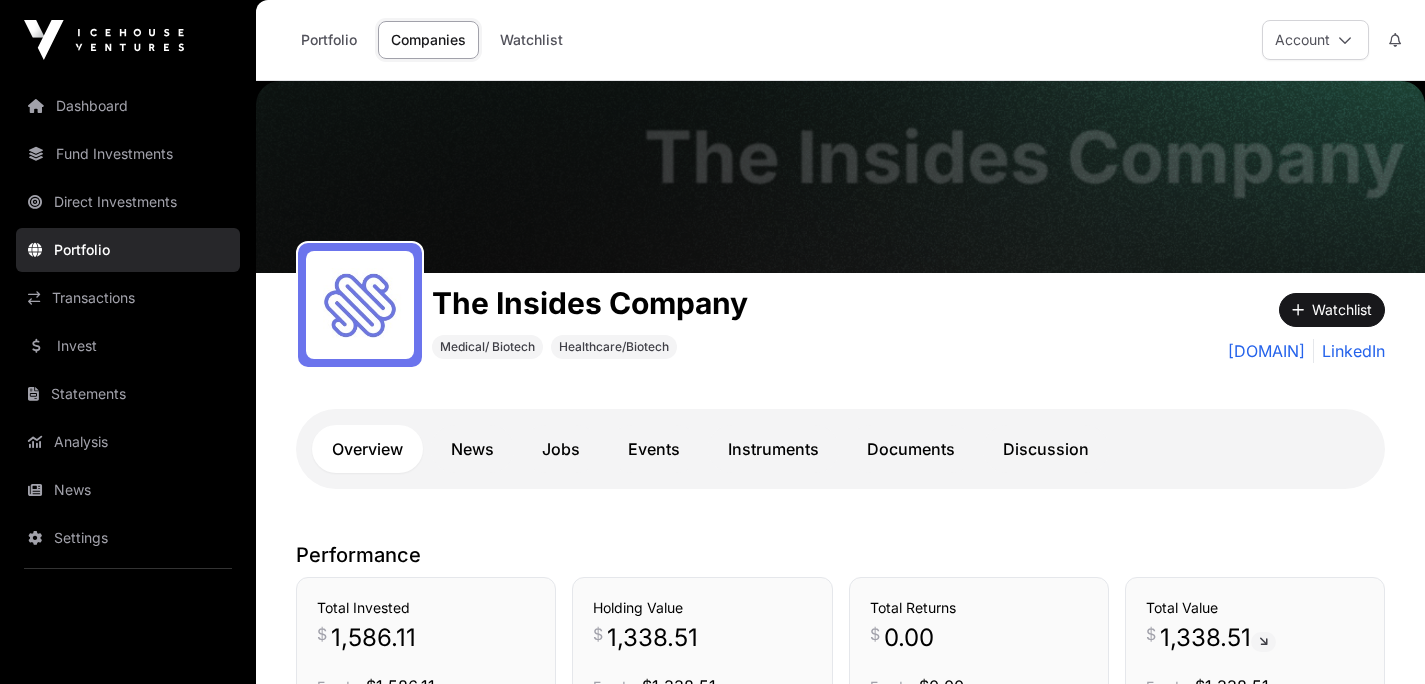 click on "Companies" 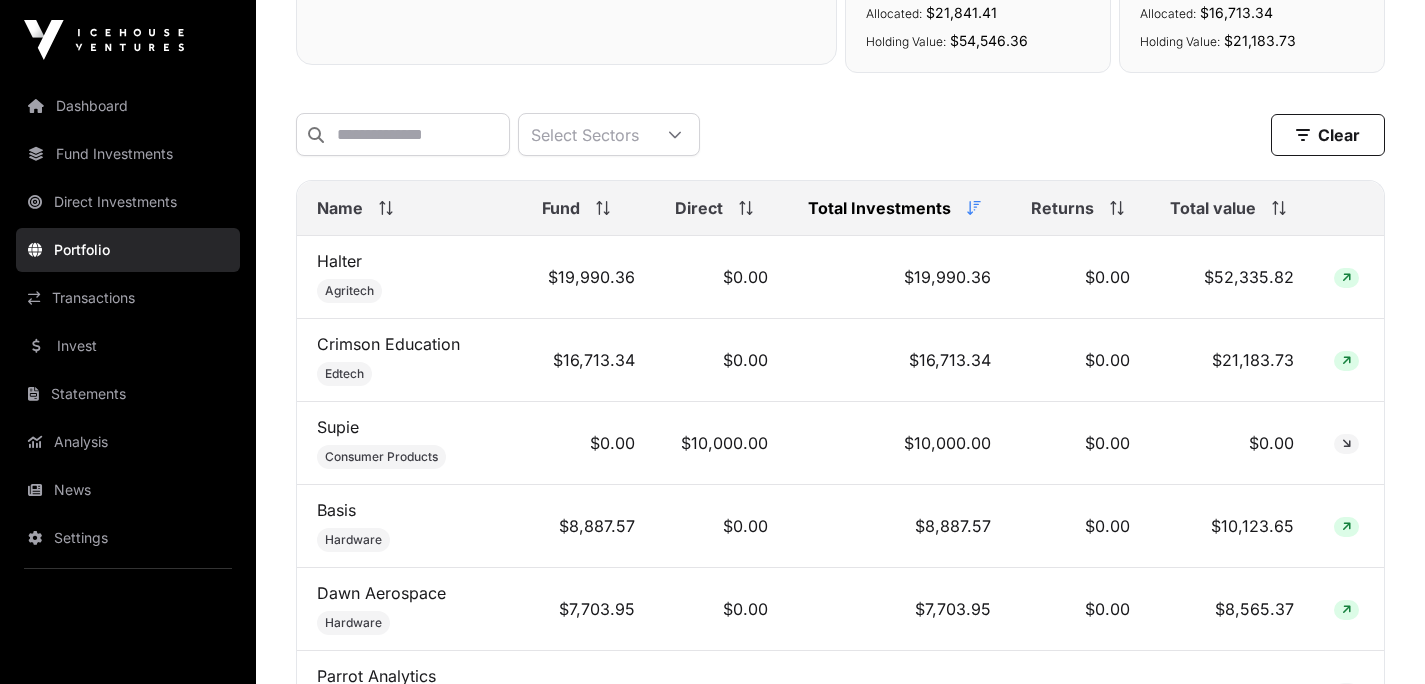 scroll, scrollTop: 753, scrollLeft: 0, axis: vertical 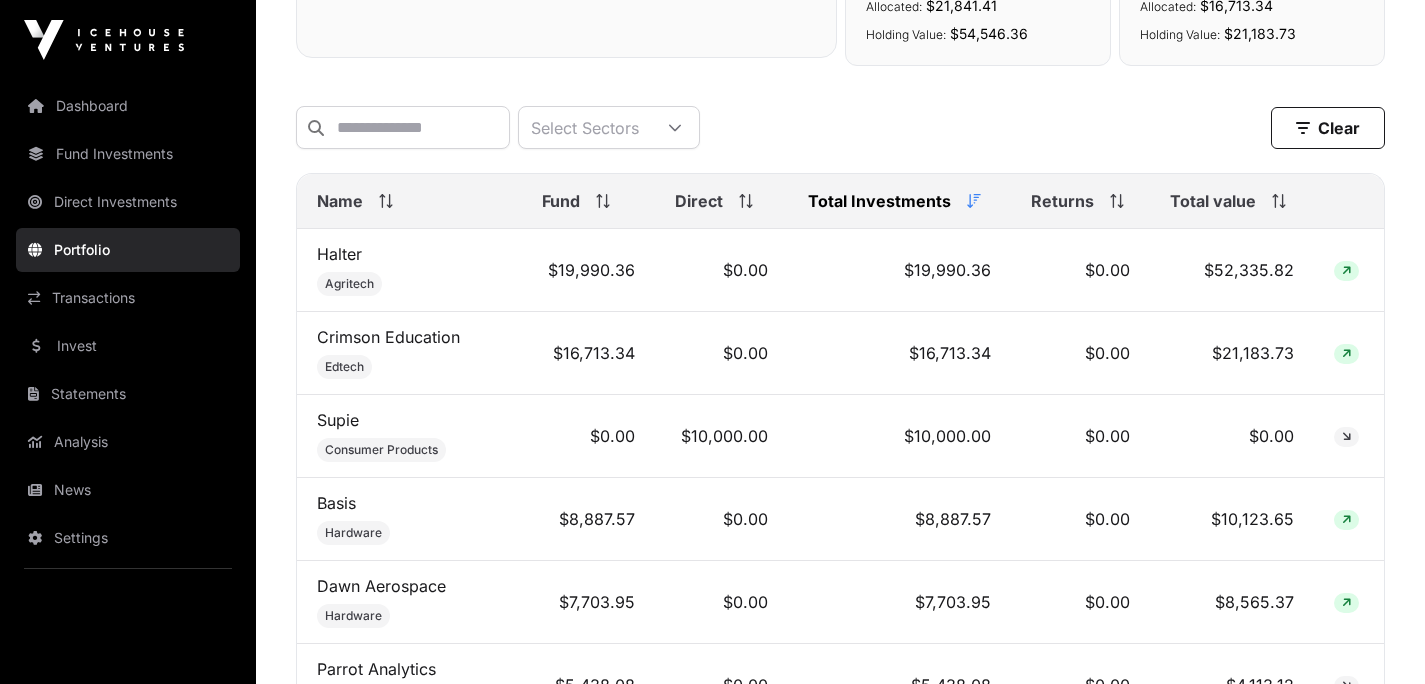 click 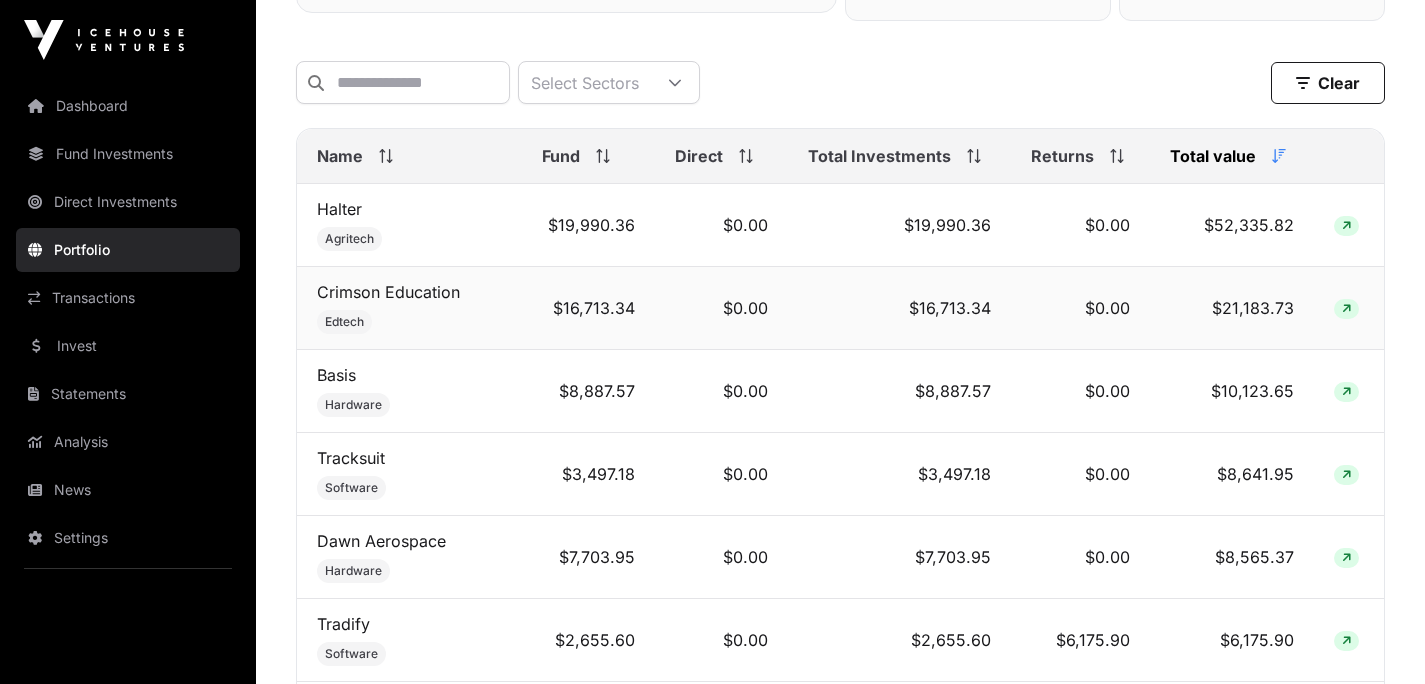 scroll, scrollTop: 803, scrollLeft: 0, axis: vertical 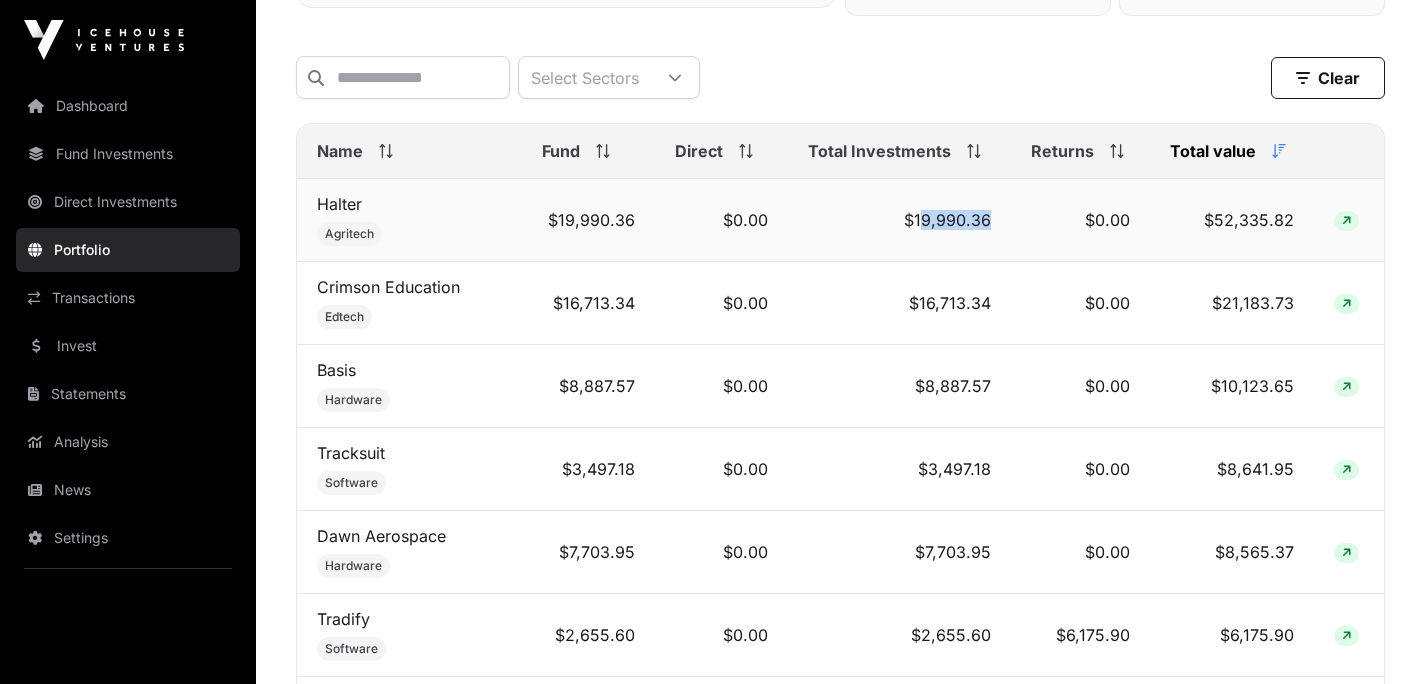 drag, startPoint x: 922, startPoint y: 225, endPoint x: 988, endPoint y: 229, distance: 66.1211 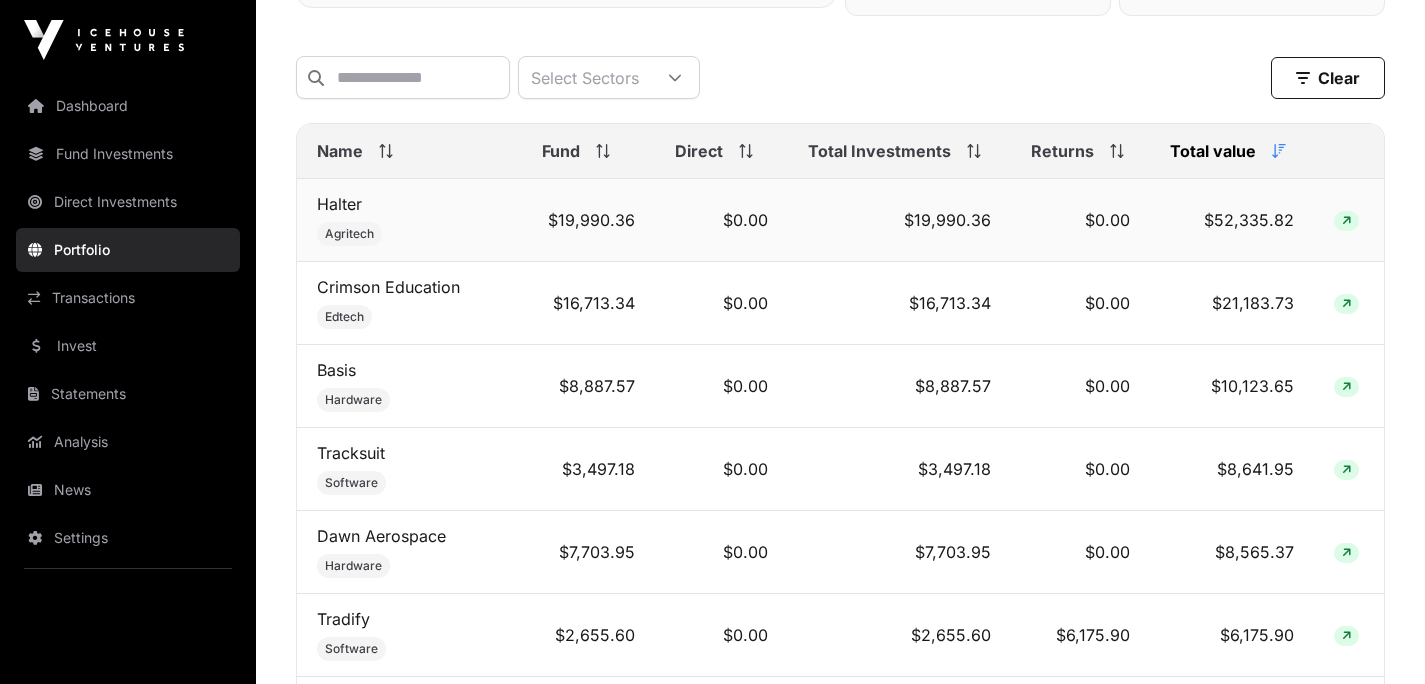 click on "$52,335.82" 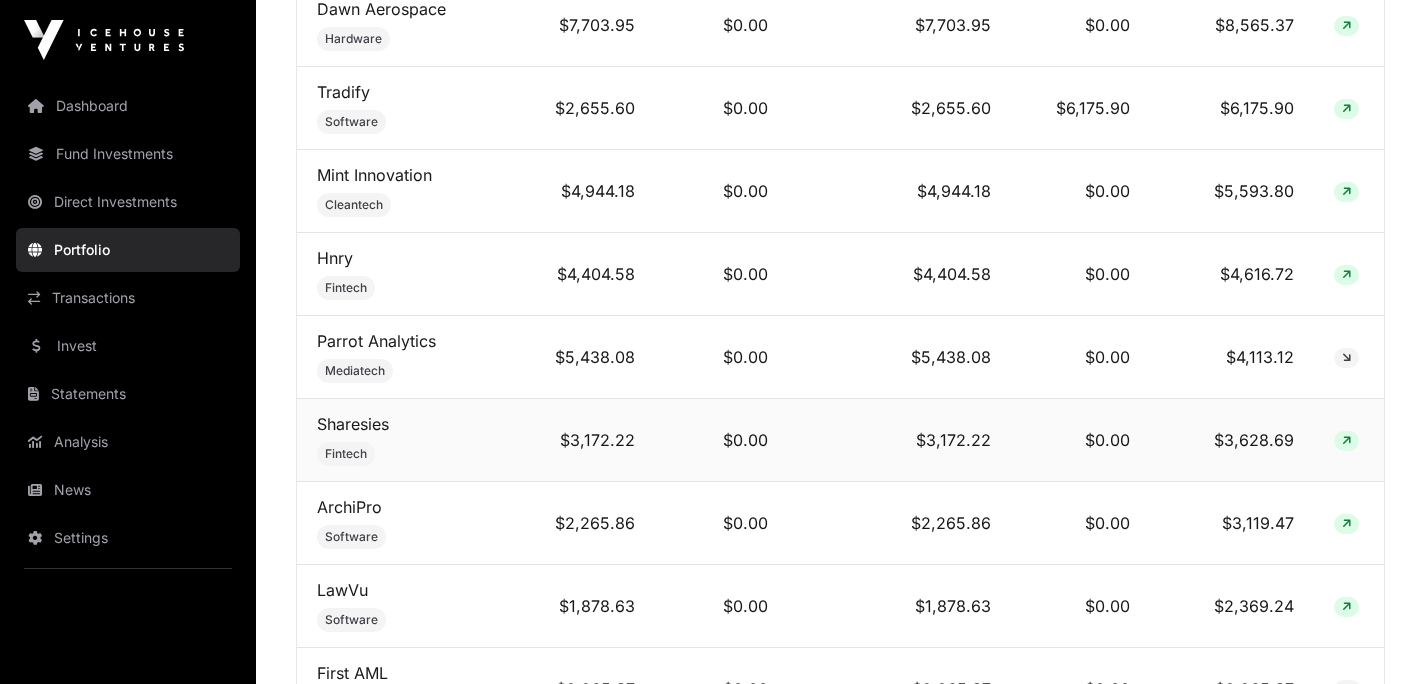 scroll, scrollTop: 1358, scrollLeft: 0, axis: vertical 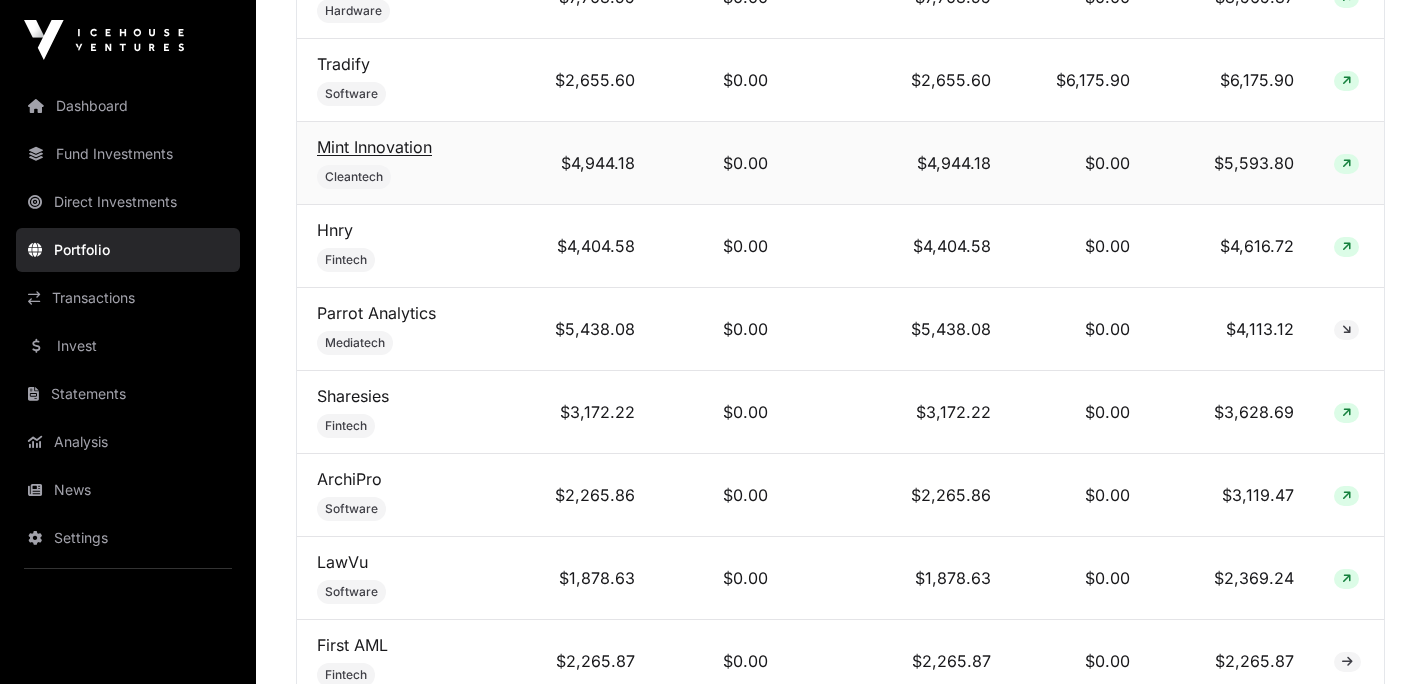 click on "Mint Innovation" 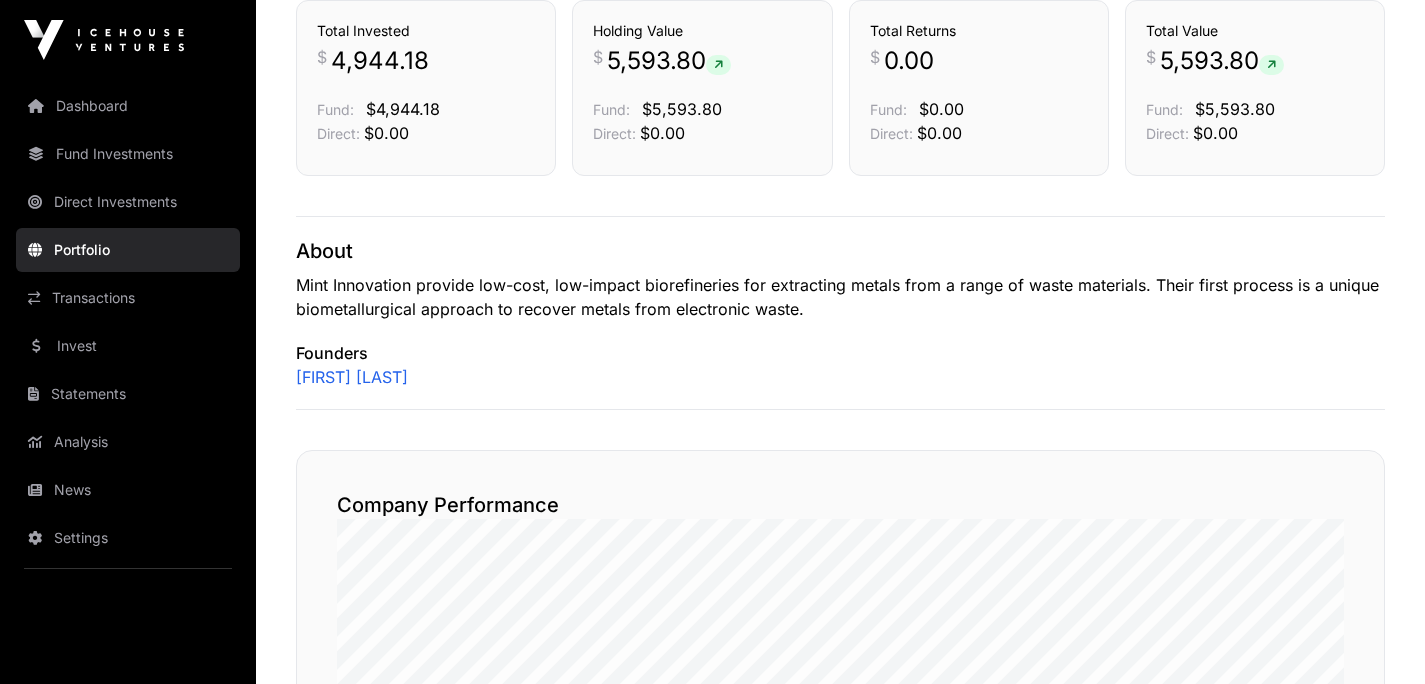 scroll, scrollTop: 576, scrollLeft: 0, axis: vertical 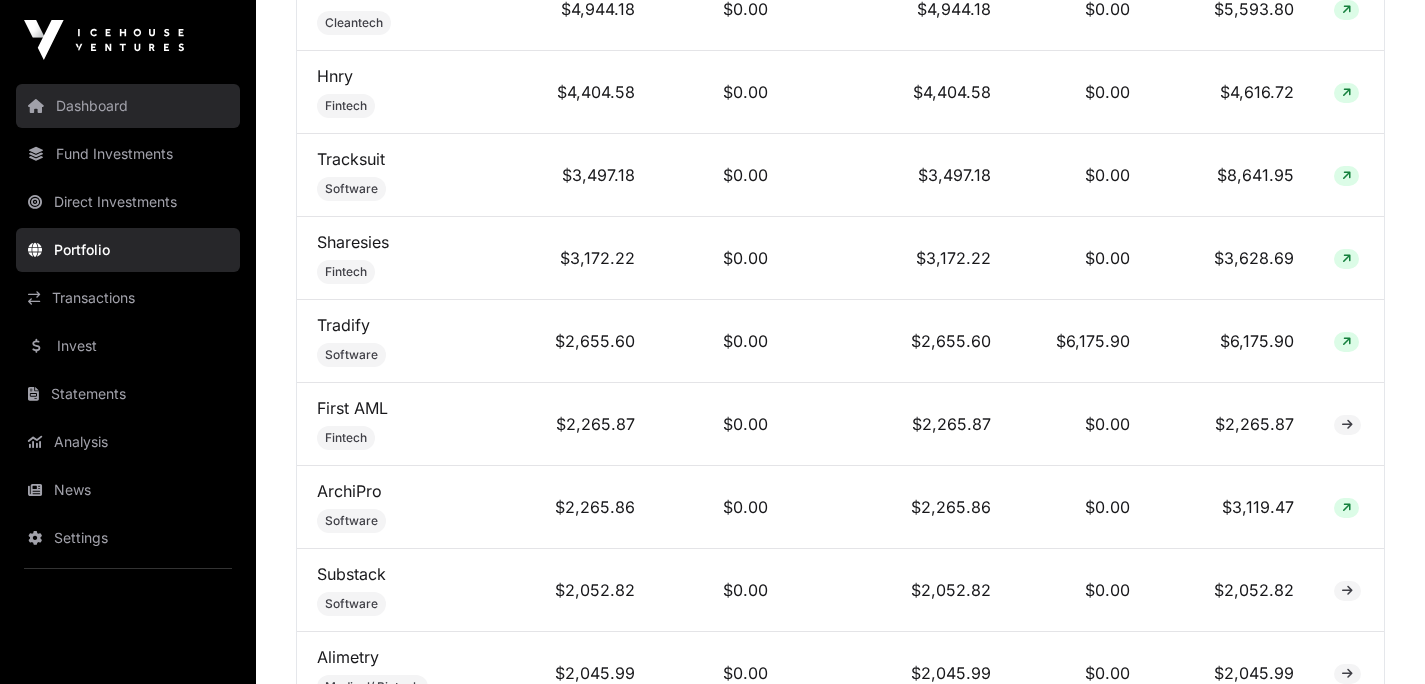 click on "Dashboard" 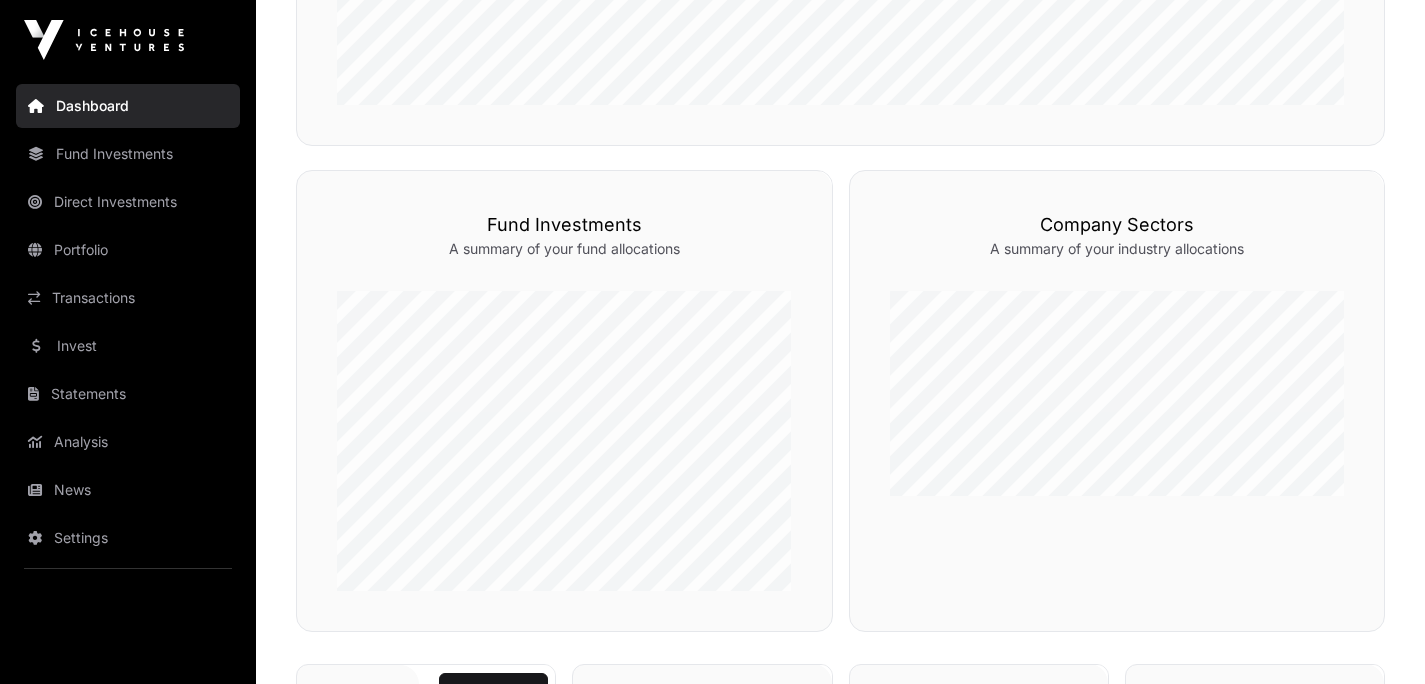 scroll, scrollTop: 863, scrollLeft: 0, axis: vertical 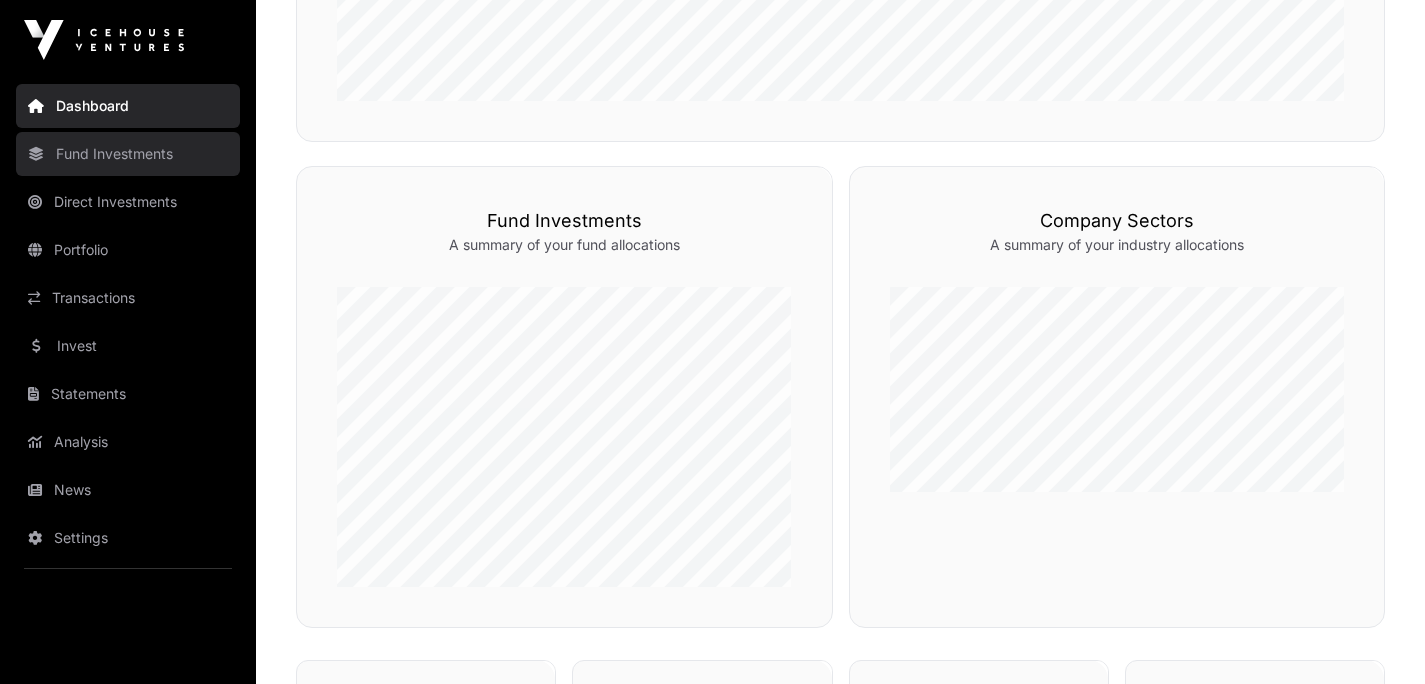 click on "Fund Investments" 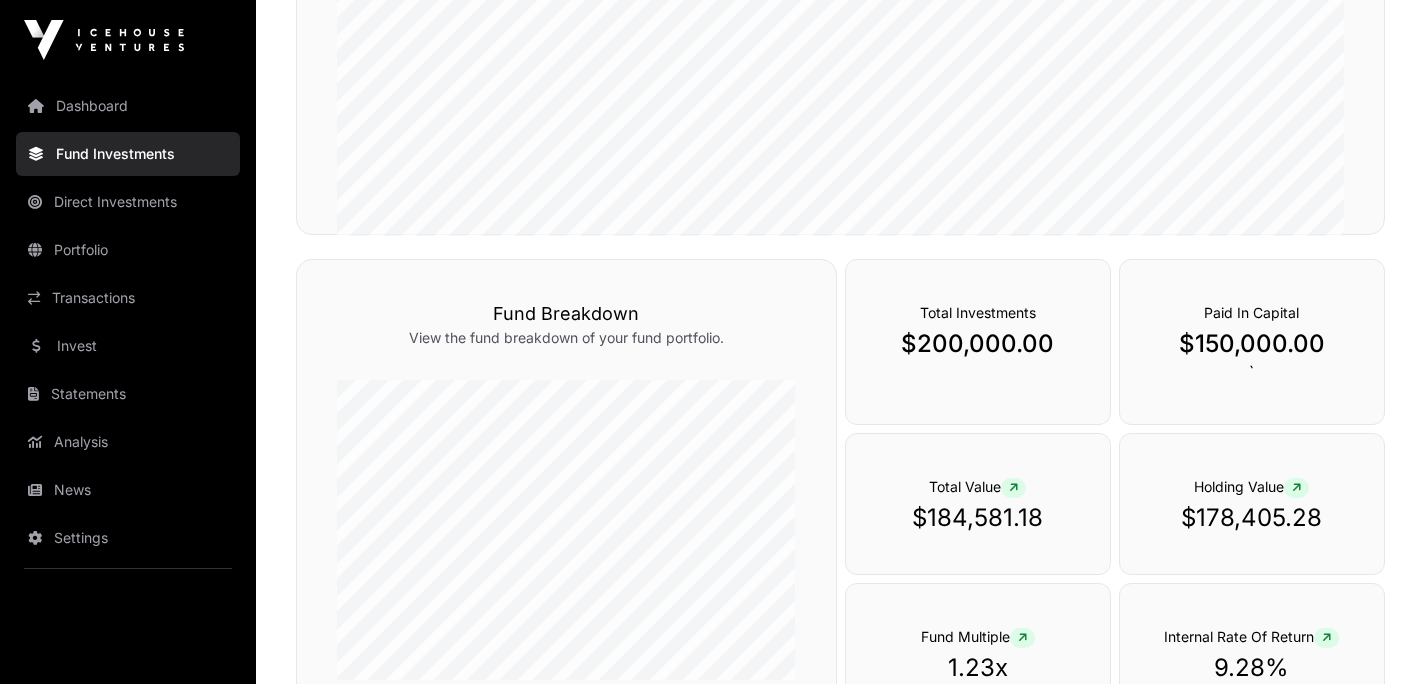 scroll, scrollTop: 525, scrollLeft: 0, axis: vertical 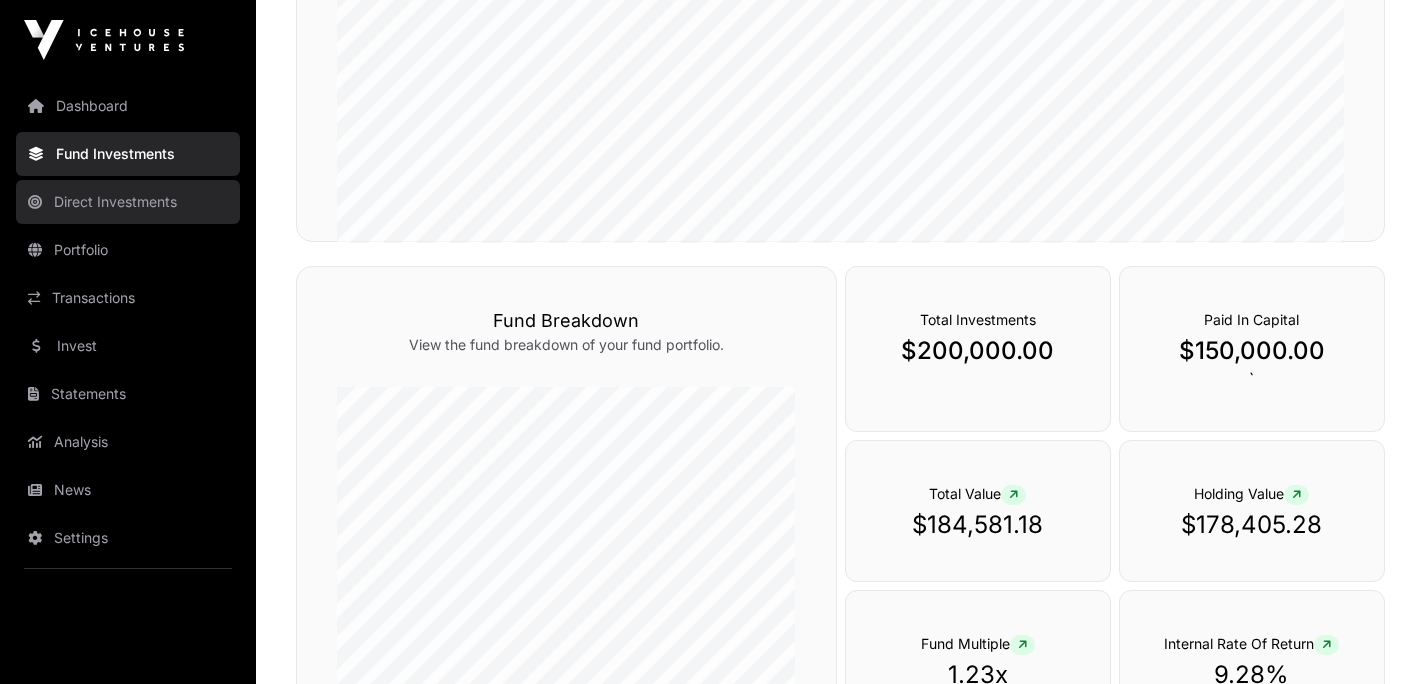 click on "Direct Investments" 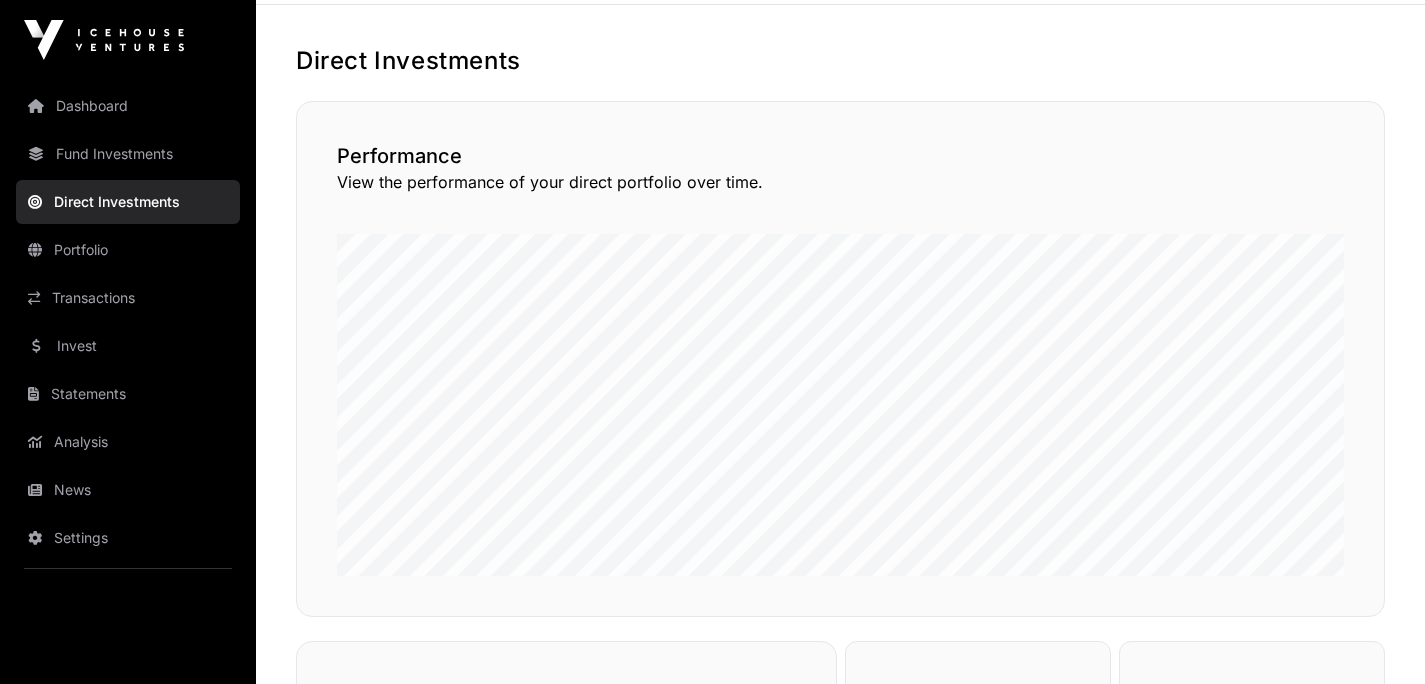 scroll, scrollTop: 9, scrollLeft: 0, axis: vertical 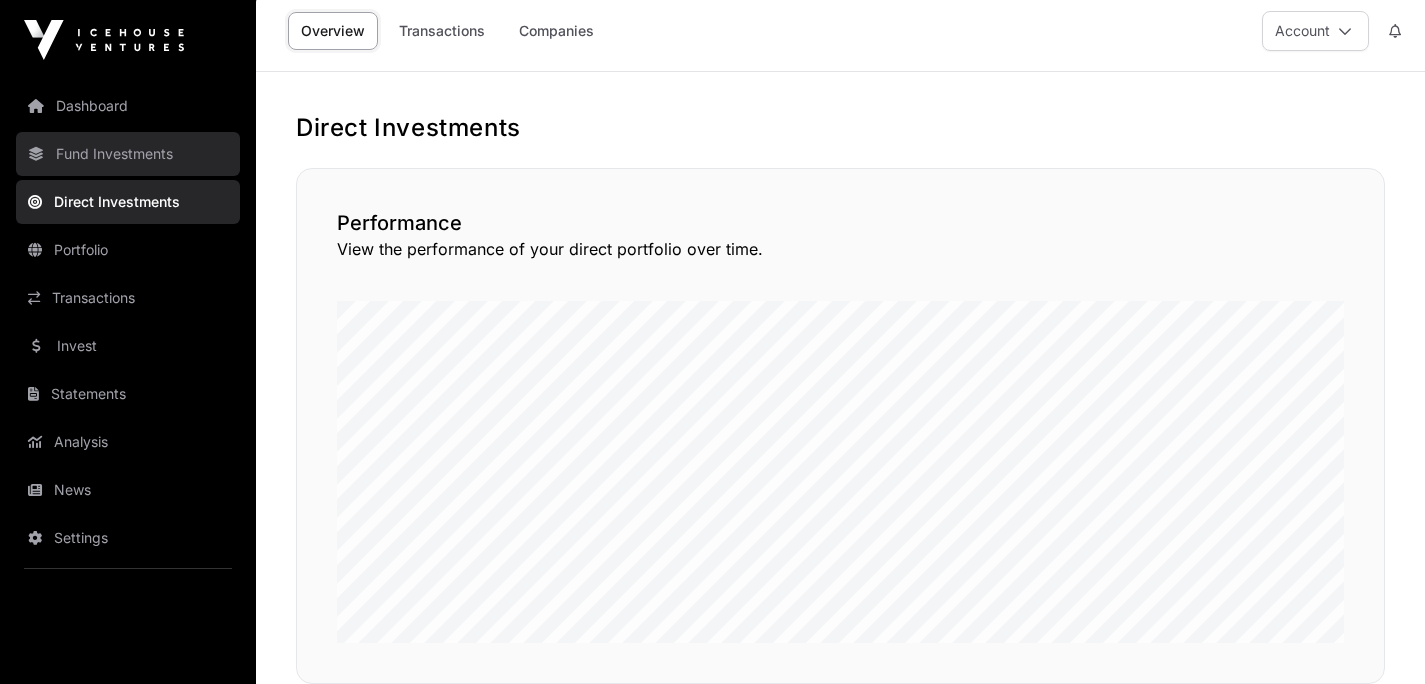 click on "Fund Investments" 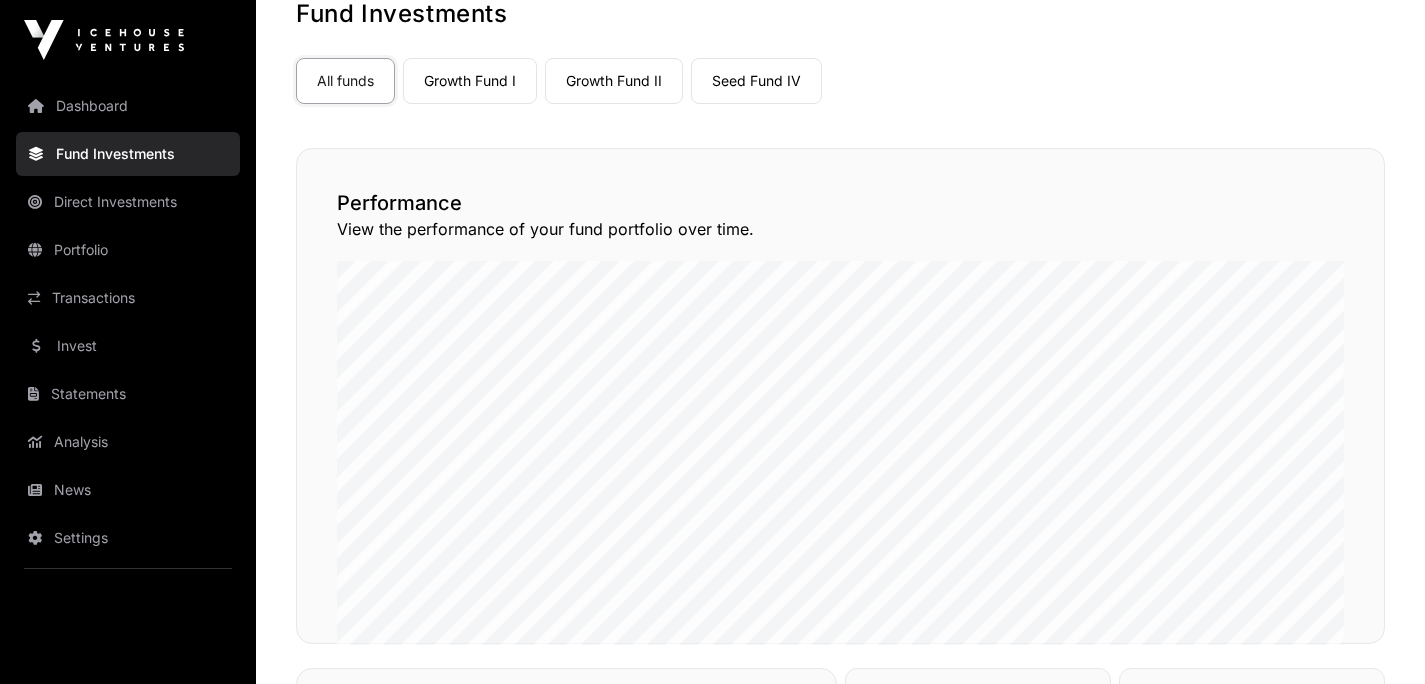 scroll, scrollTop: 122, scrollLeft: 0, axis: vertical 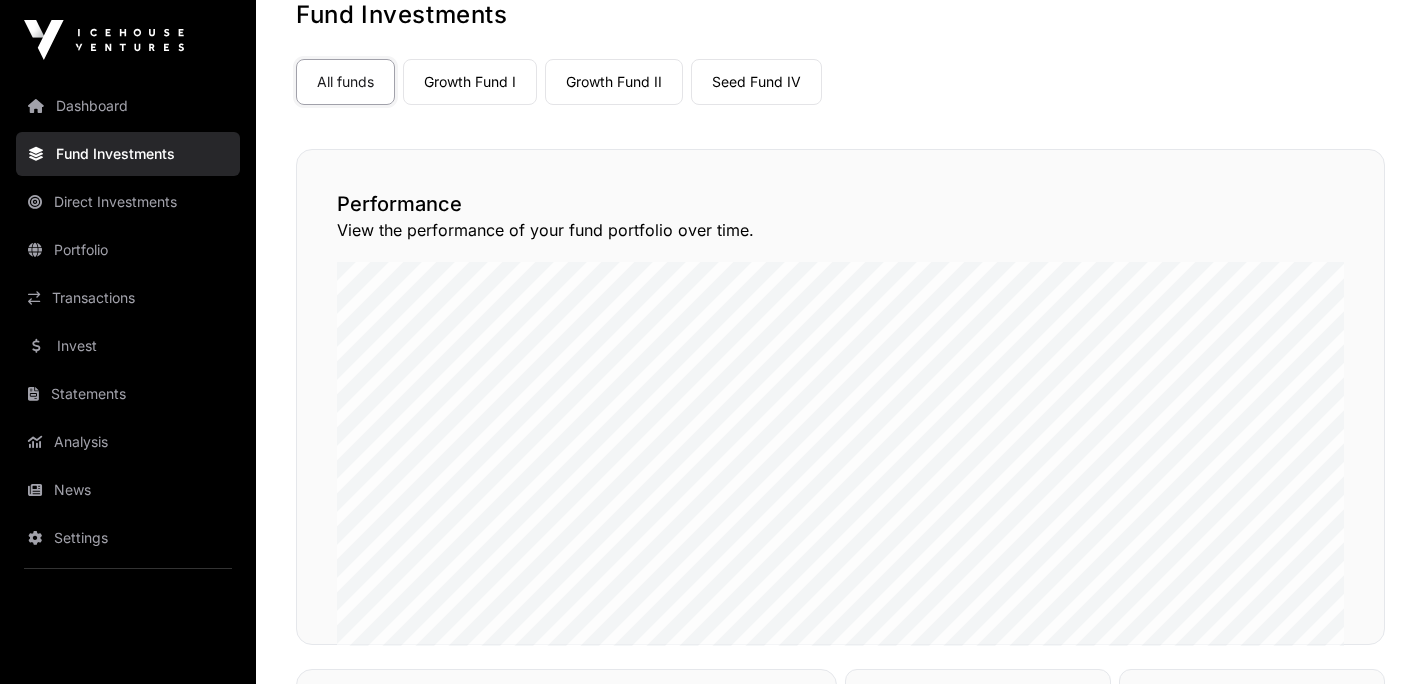 click on "Growth Fund I" 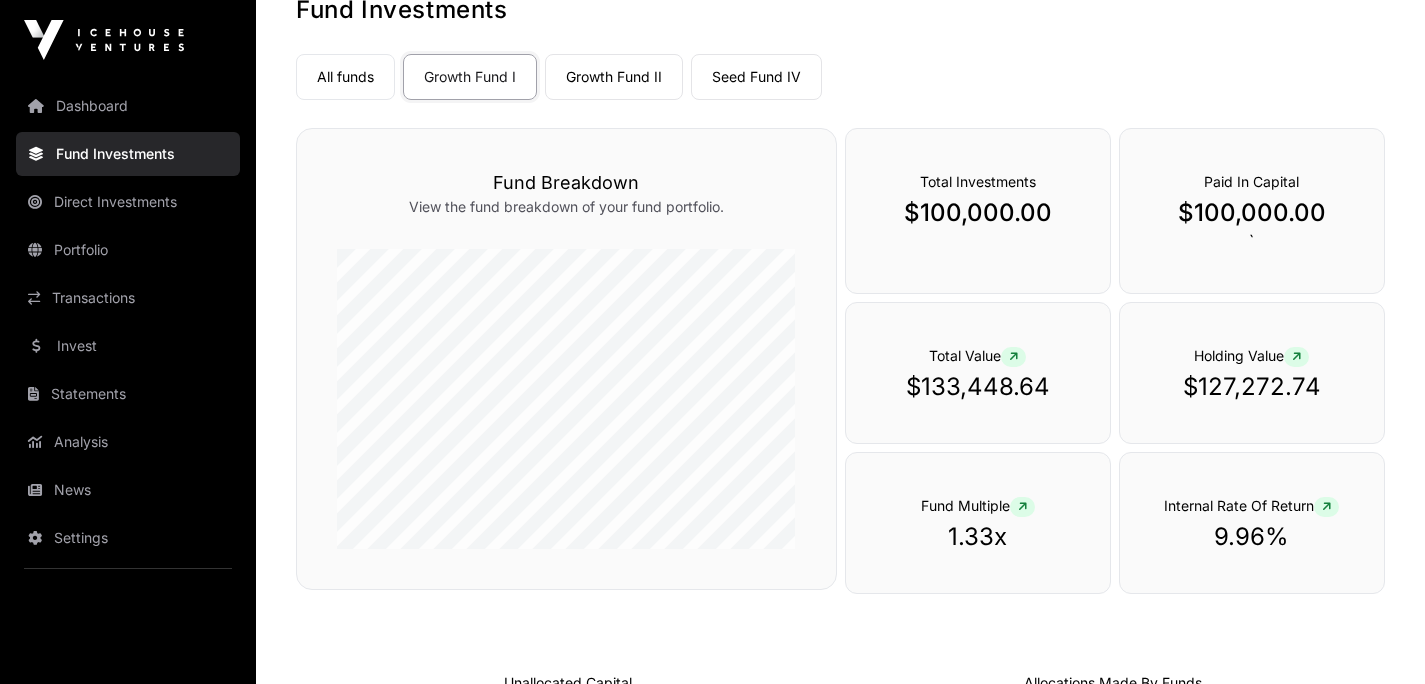 scroll, scrollTop: 114, scrollLeft: 0, axis: vertical 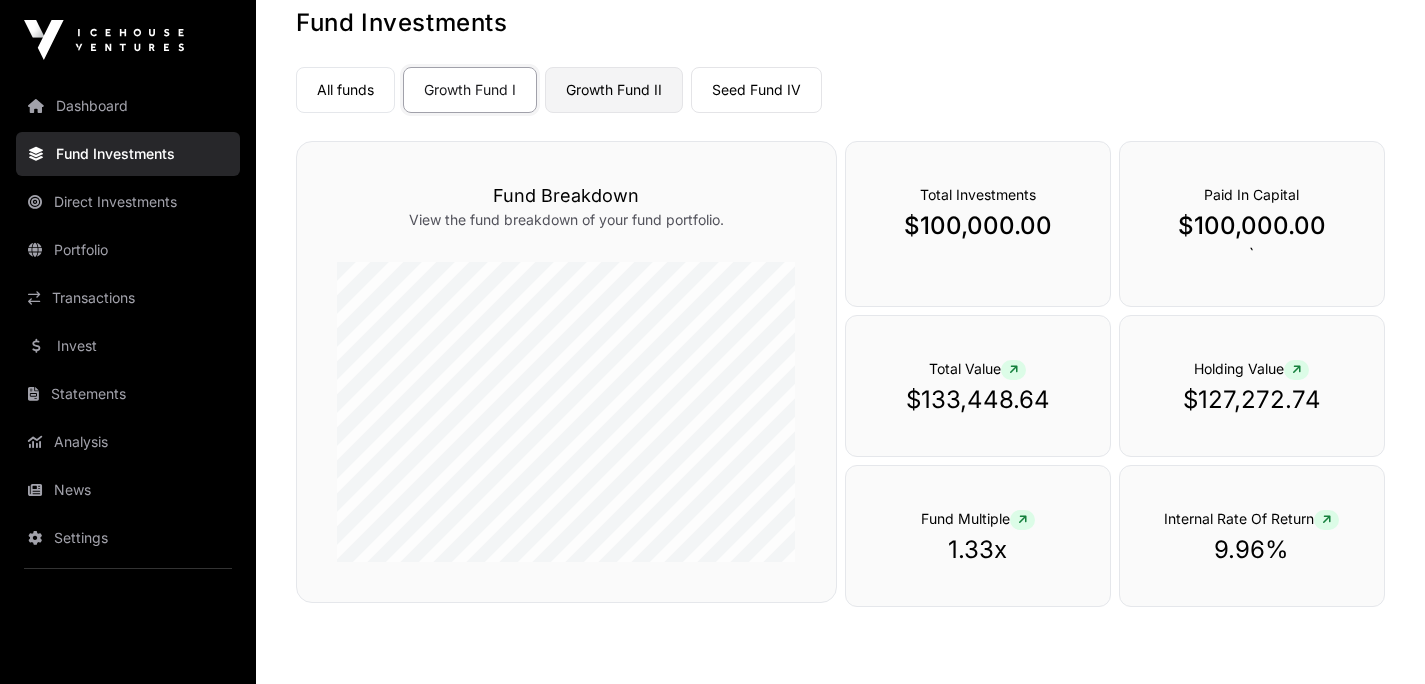 click on "Growth Fund II" 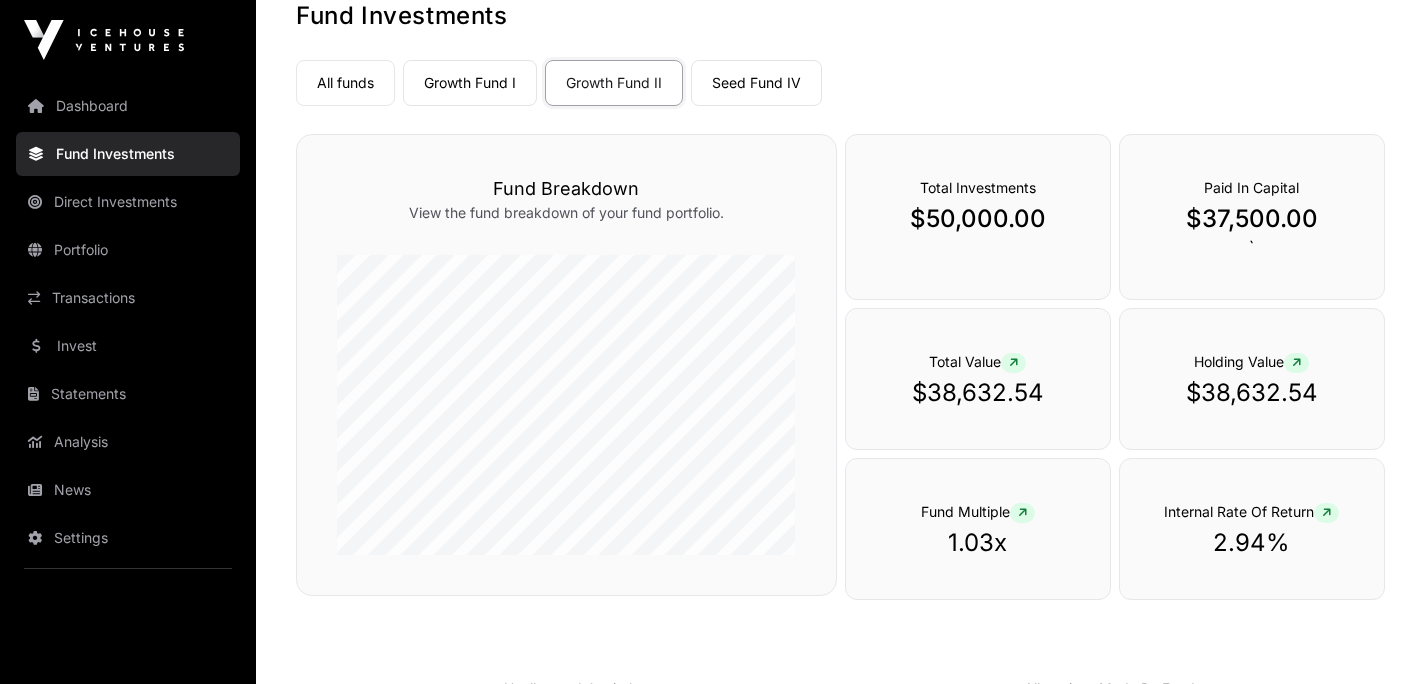 scroll, scrollTop: 129, scrollLeft: 0, axis: vertical 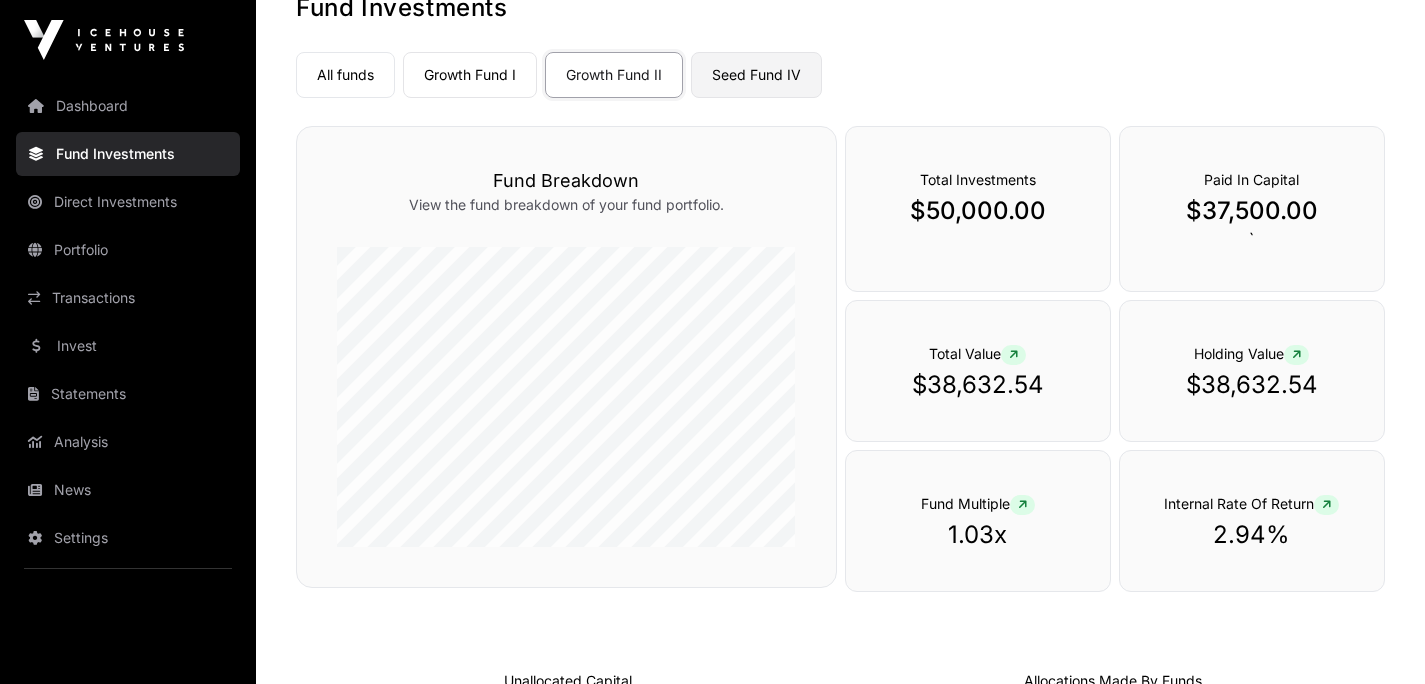 click on "Seed Fund IV" 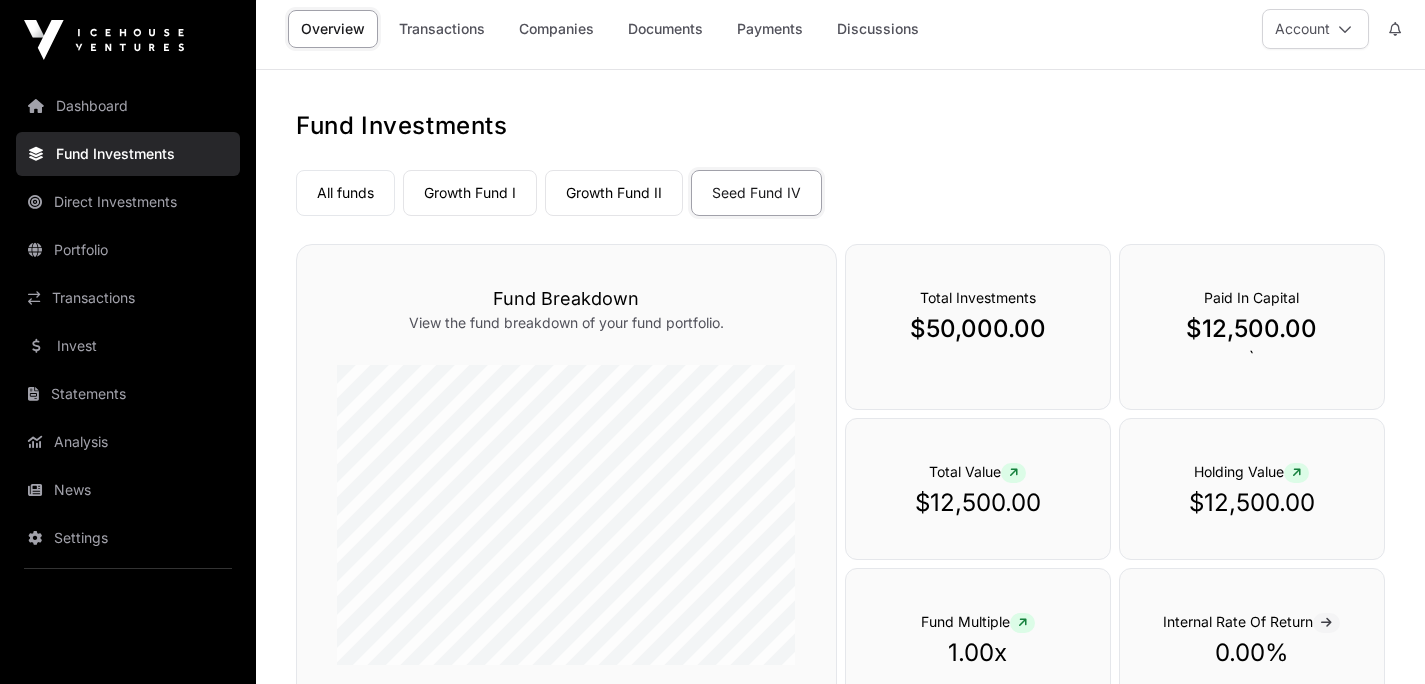 scroll, scrollTop: 12, scrollLeft: 0, axis: vertical 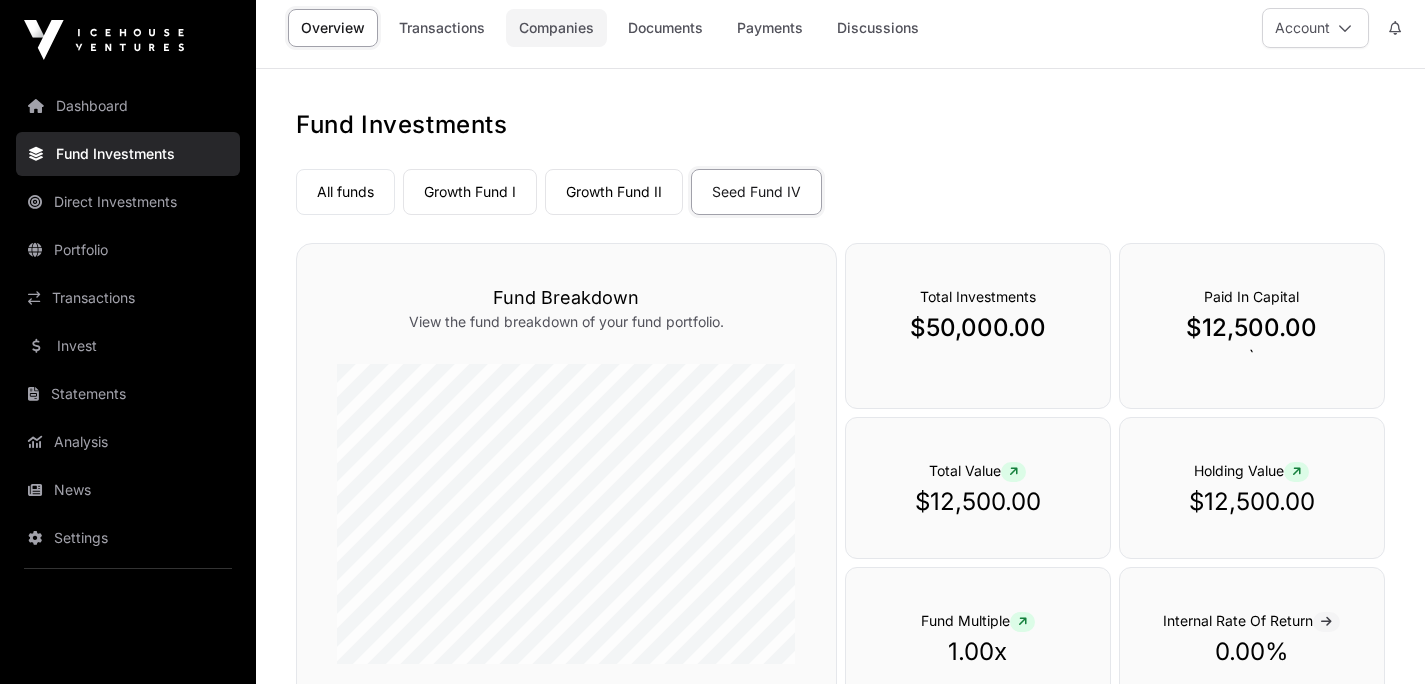 click on "Companies" 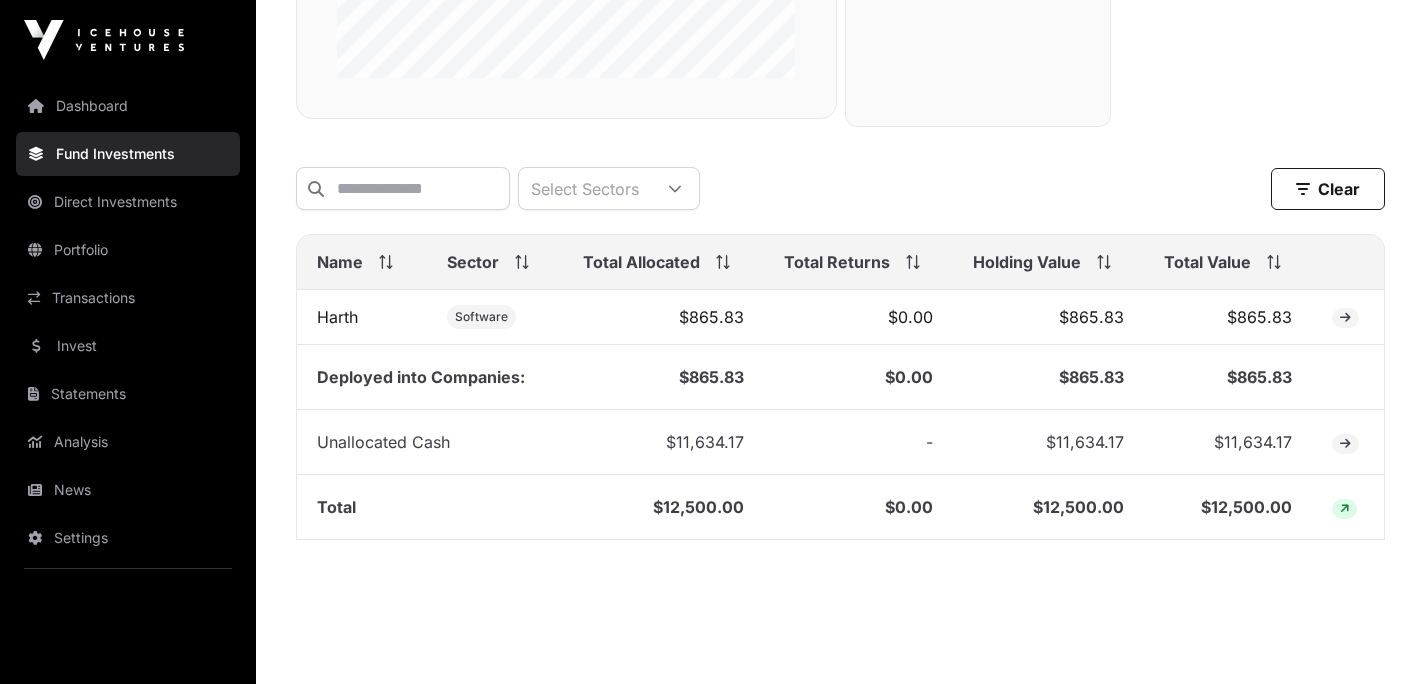 scroll, scrollTop: 652, scrollLeft: 0, axis: vertical 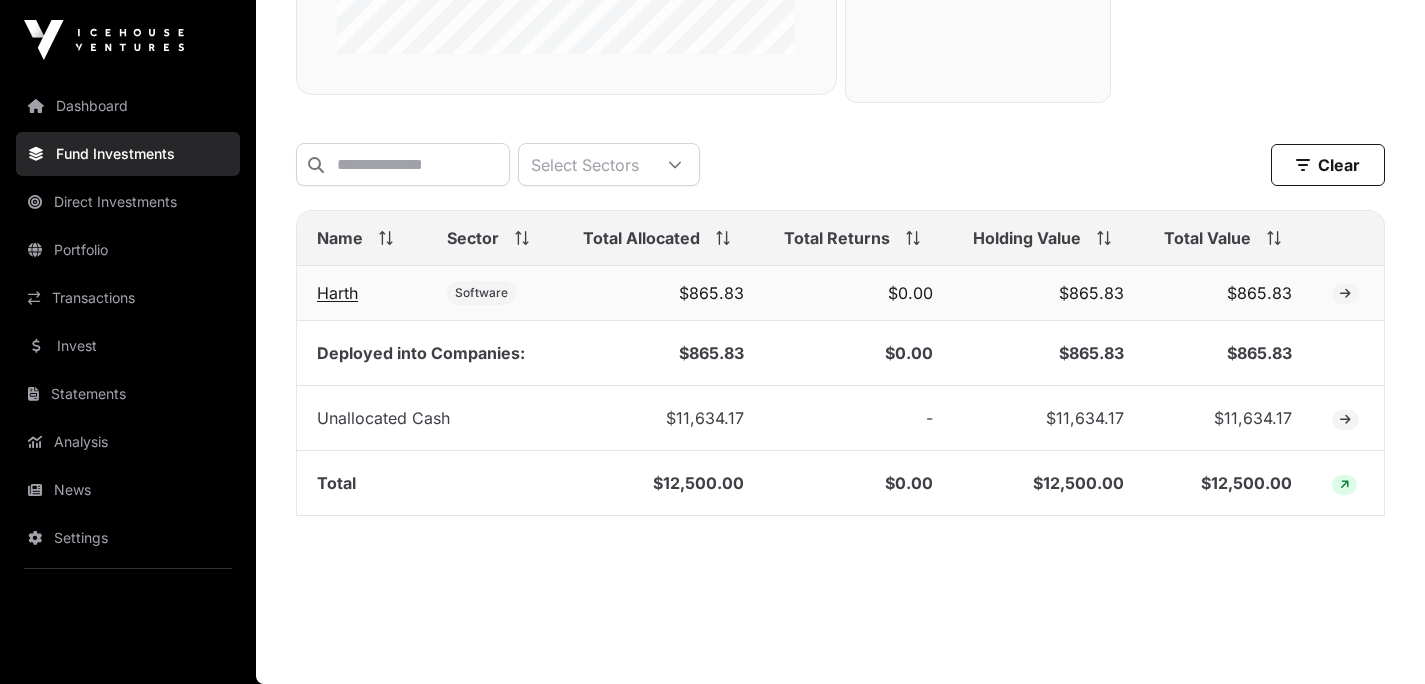 click on "Harth" 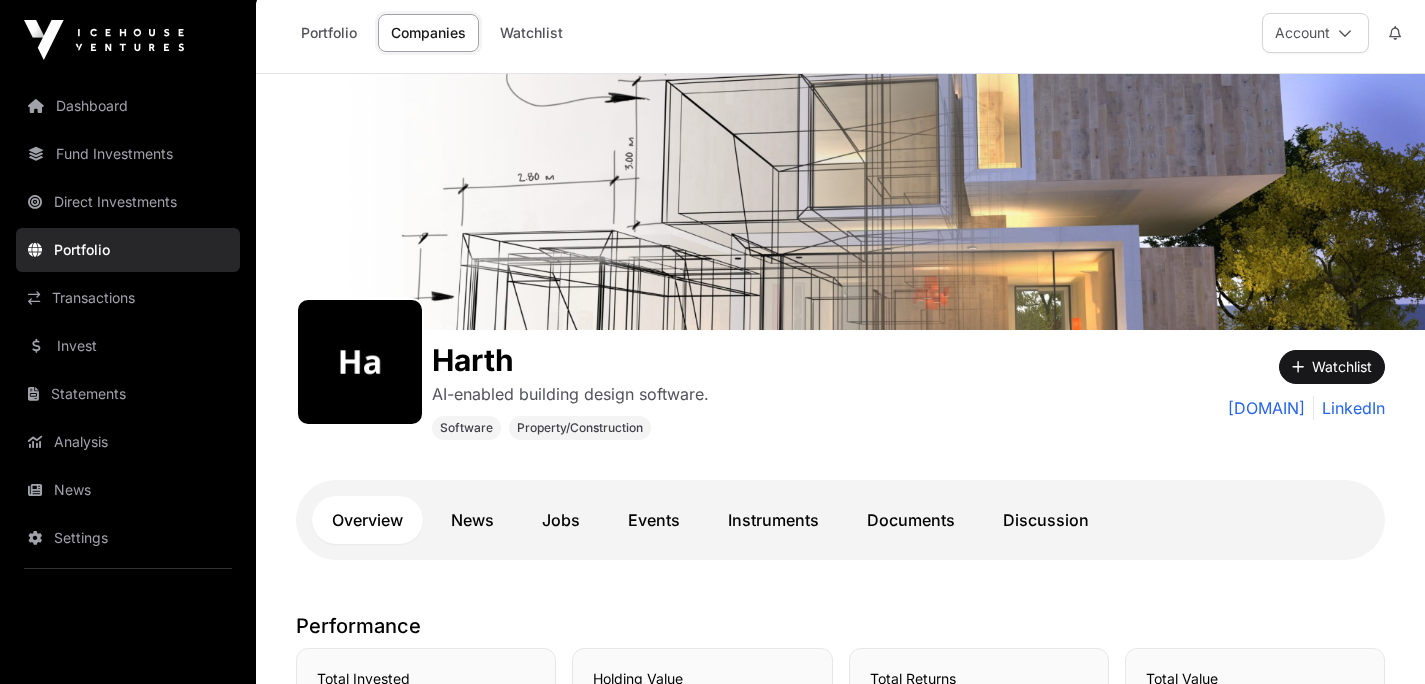 scroll, scrollTop: 0, scrollLeft: 0, axis: both 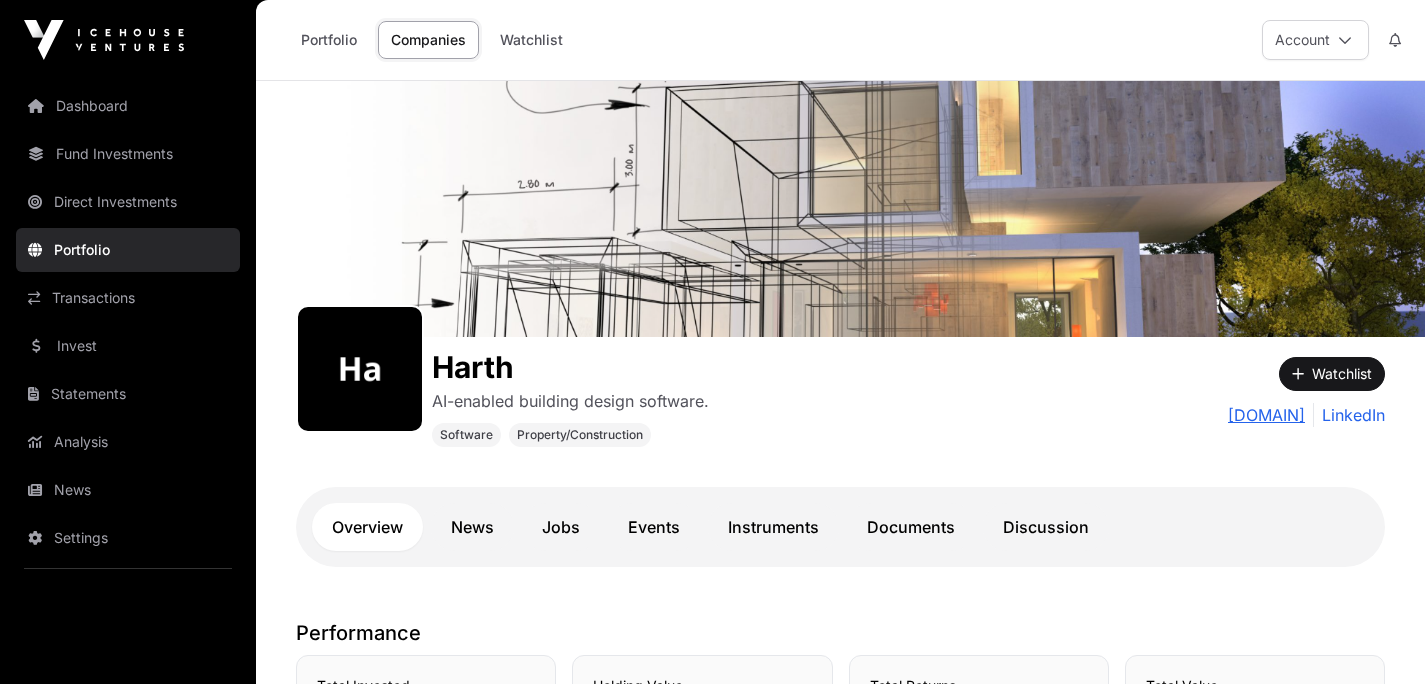 click on "[DOMAIN]" 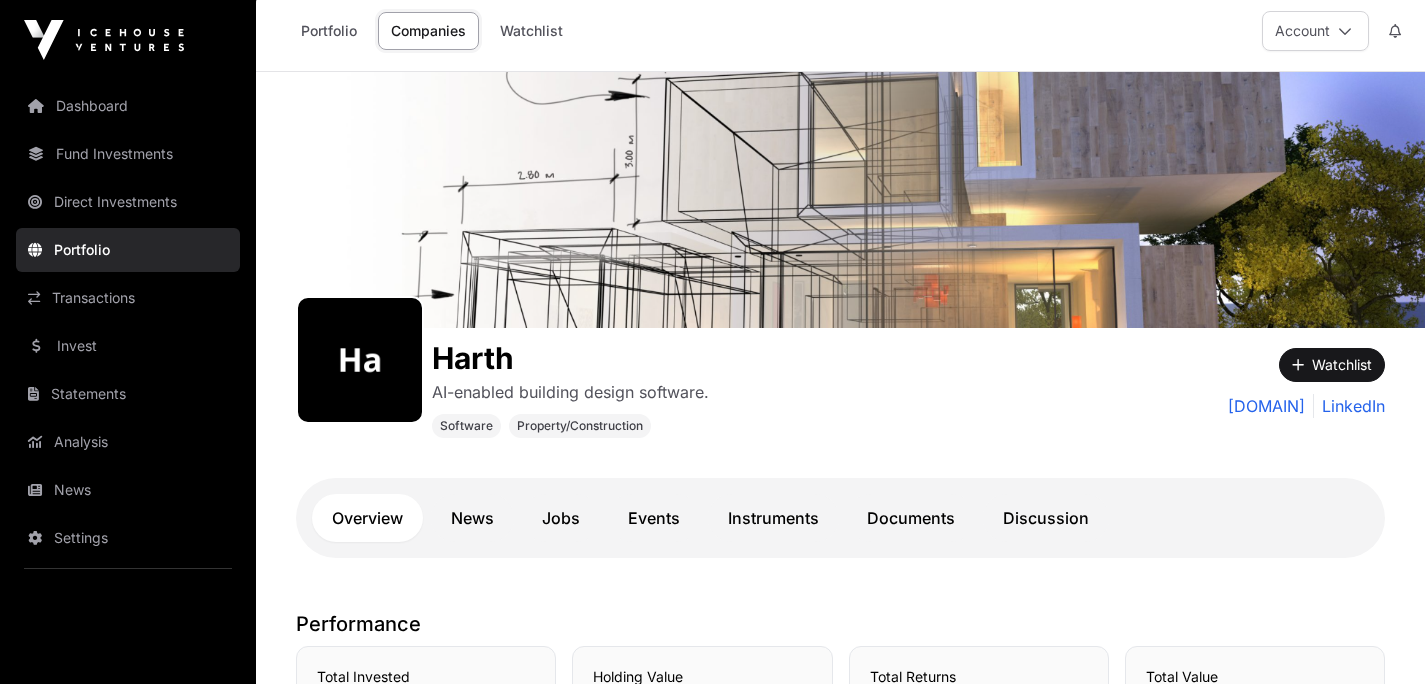 scroll, scrollTop: 0, scrollLeft: 0, axis: both 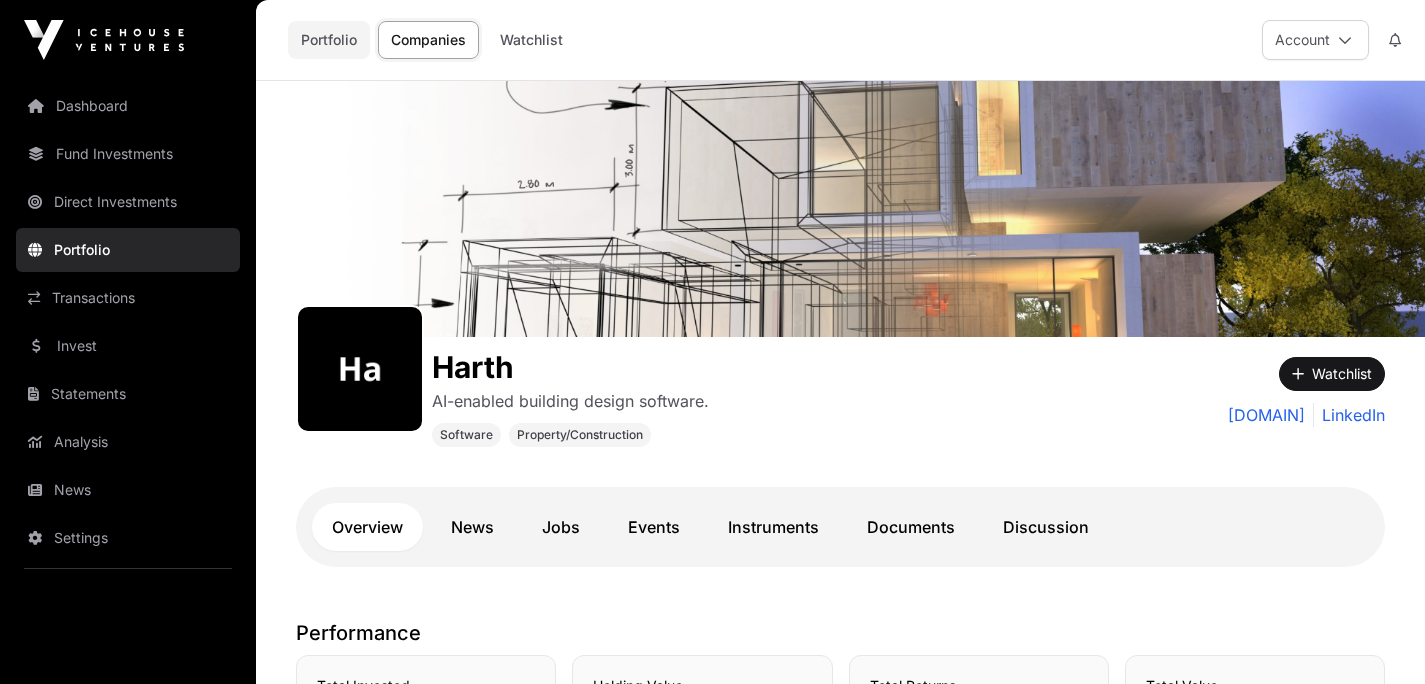 click on "Portfolio" 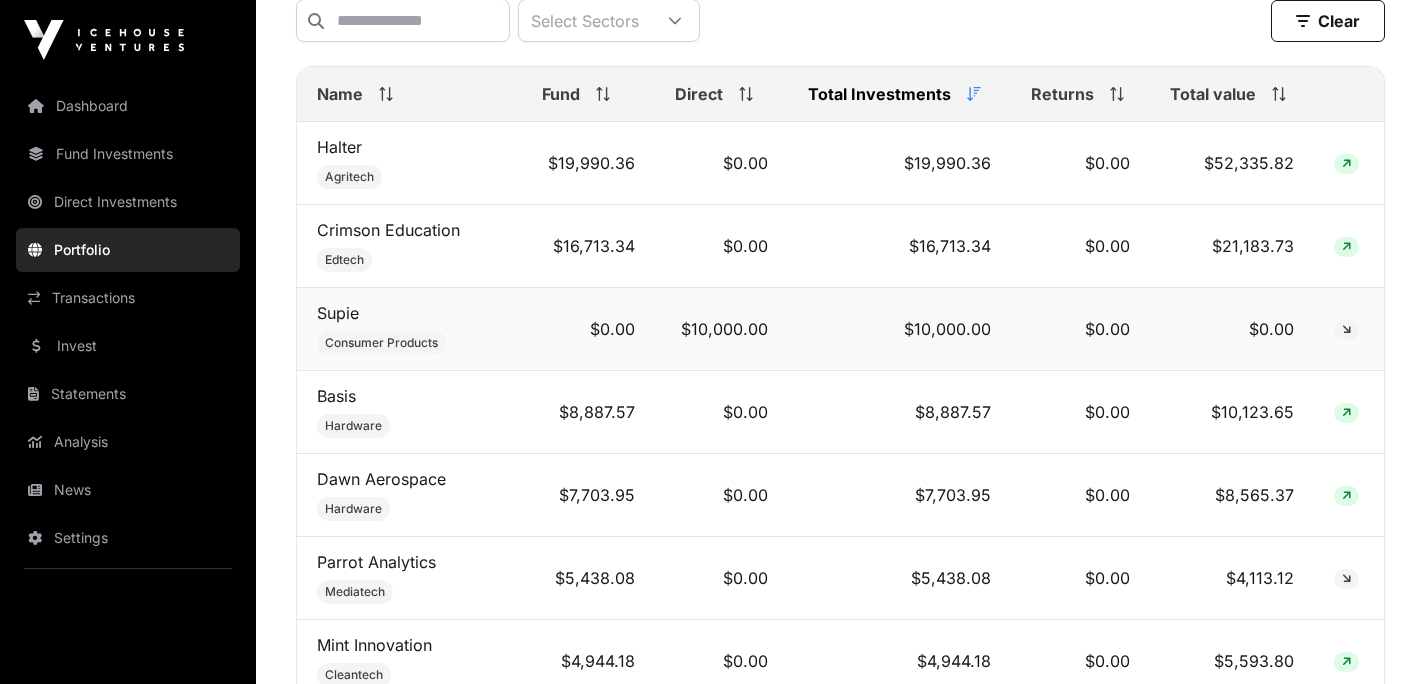 scroll, scrollTop: 807, scrollLeft: 0, axis: vertical 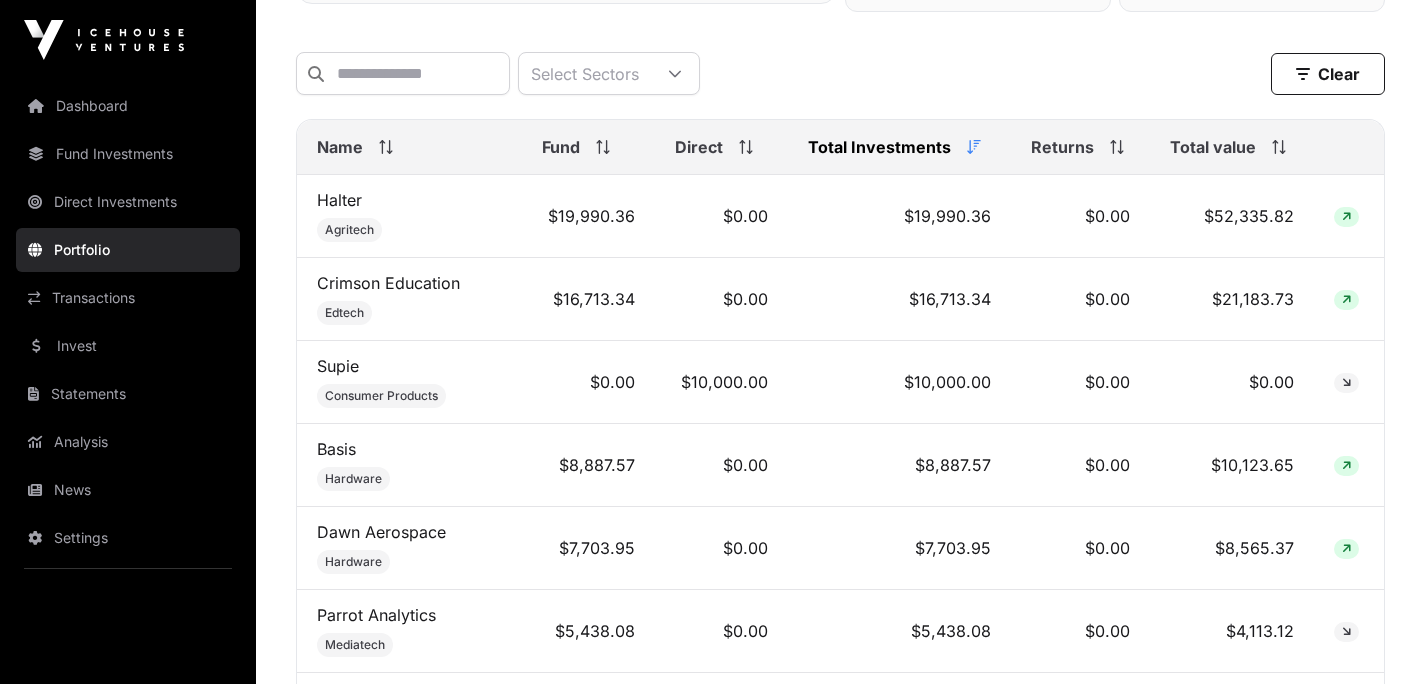 click 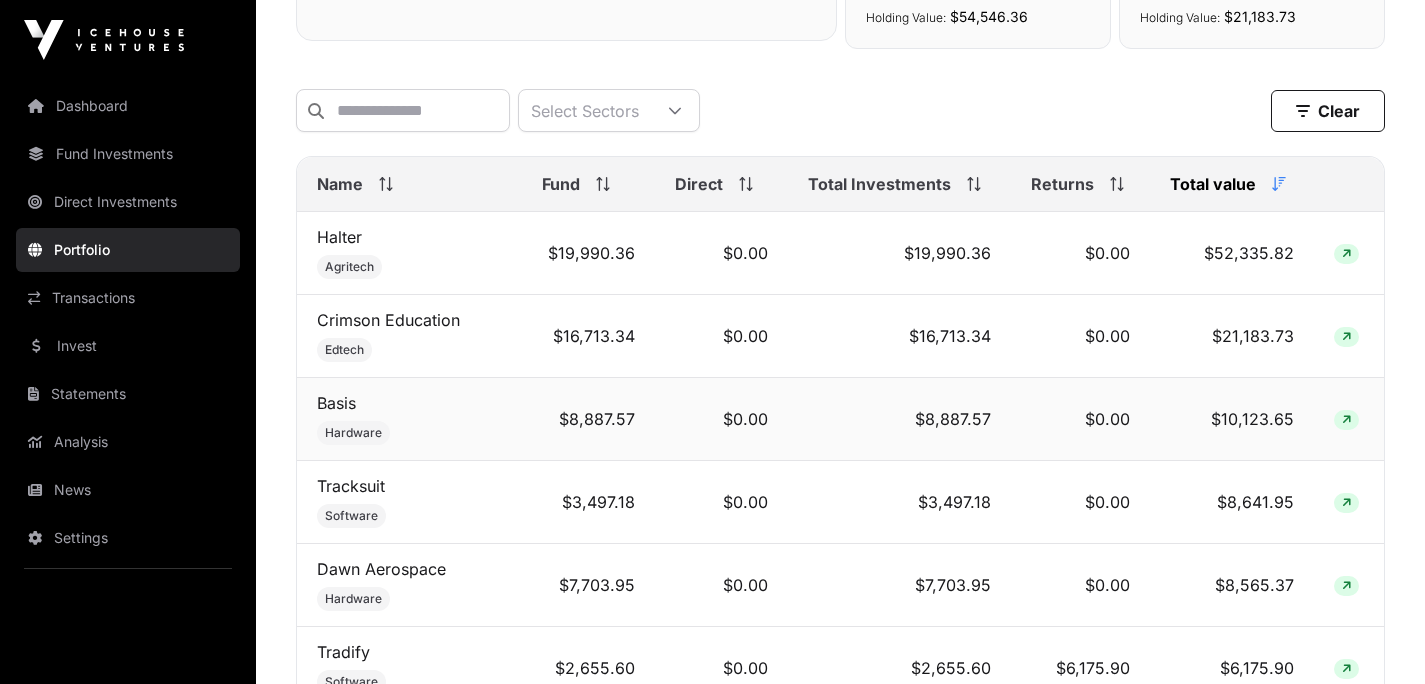 scroll, scrollTop: 0, scrollLeft: 0, axis: both 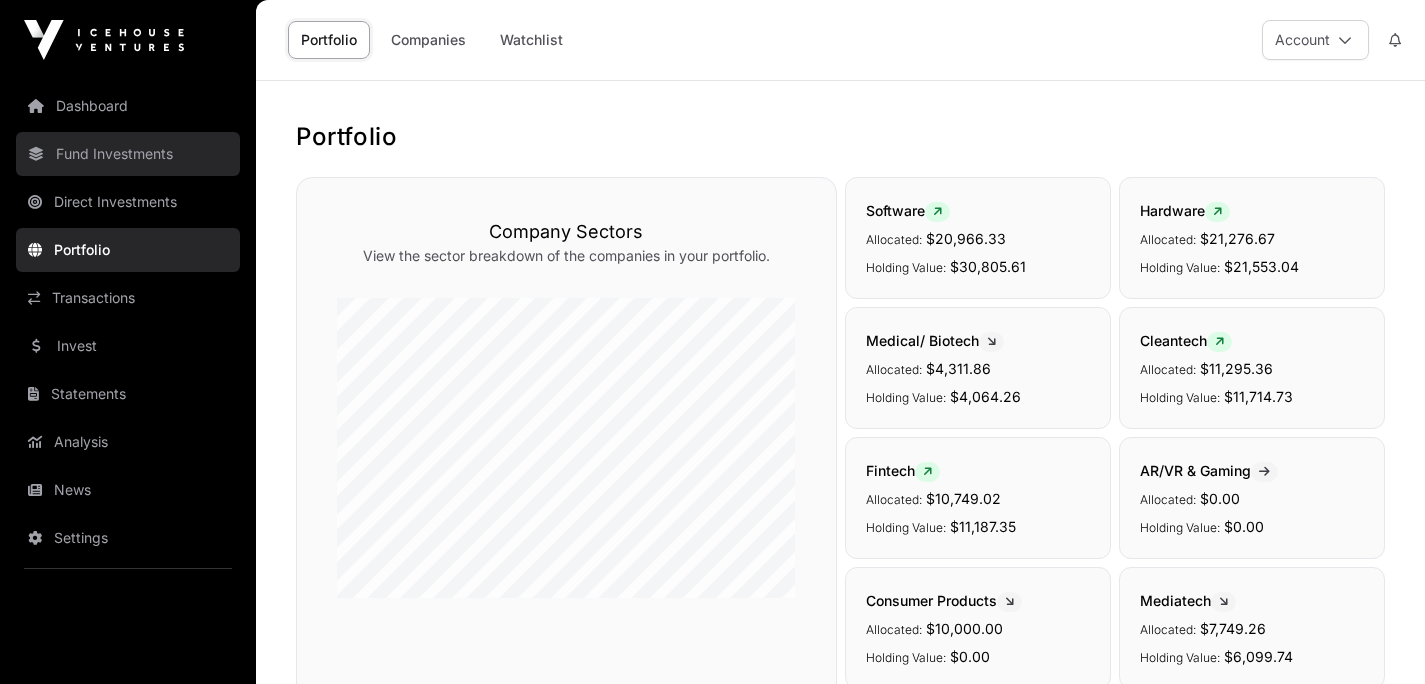 click on "Fund Investments" 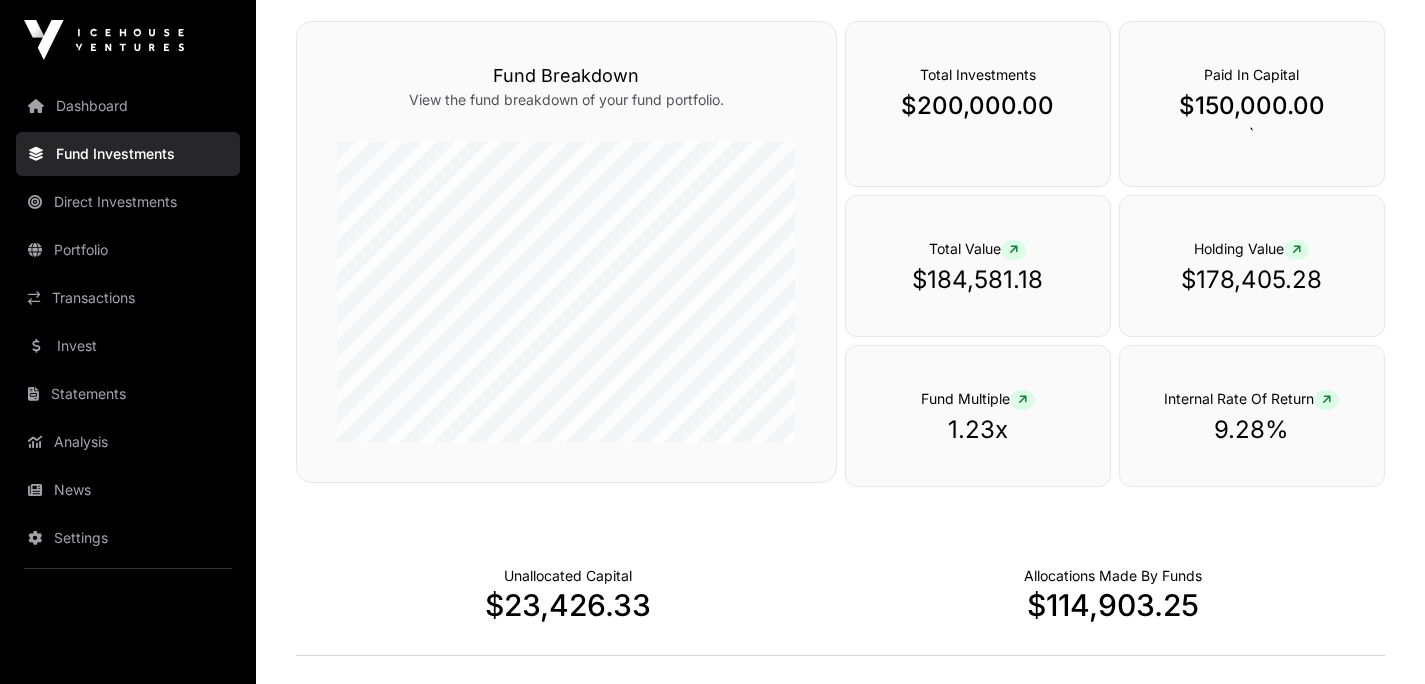 scroll, scrollTop: 779, scrollLeft: 0, axis: vertical 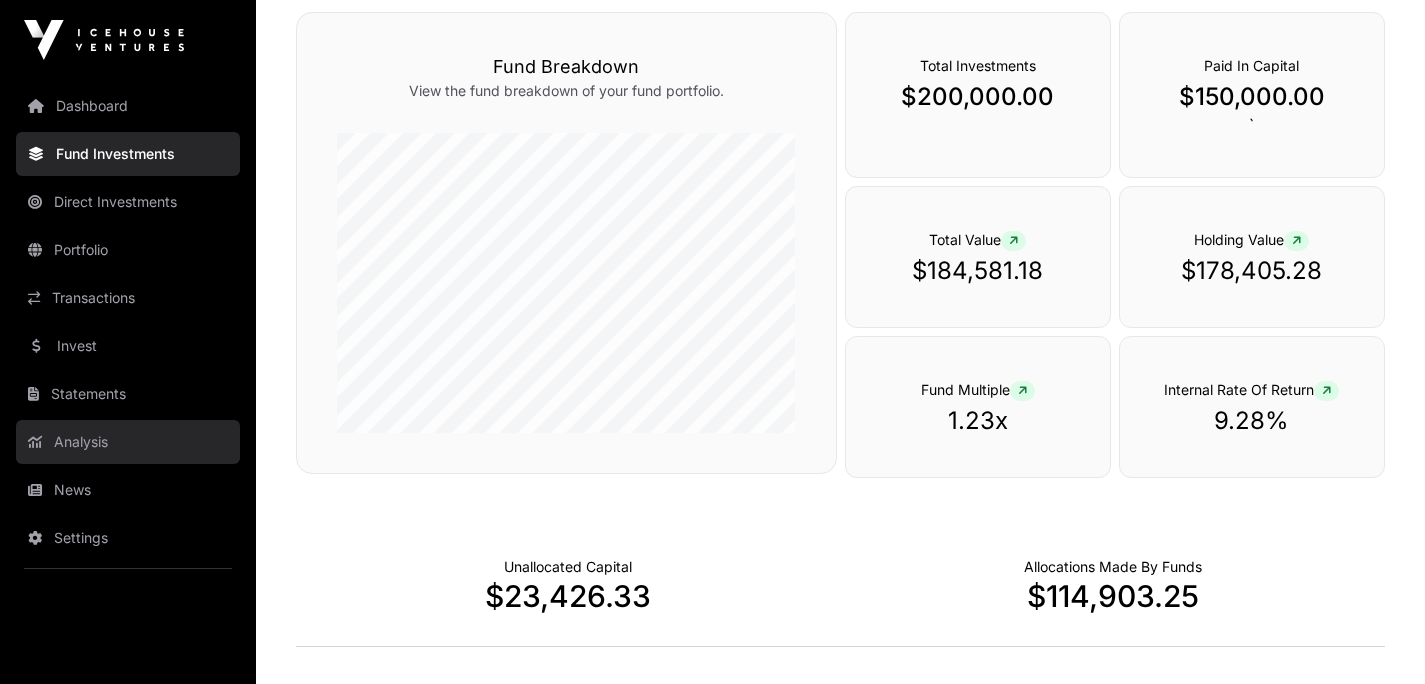click on "Analysis" 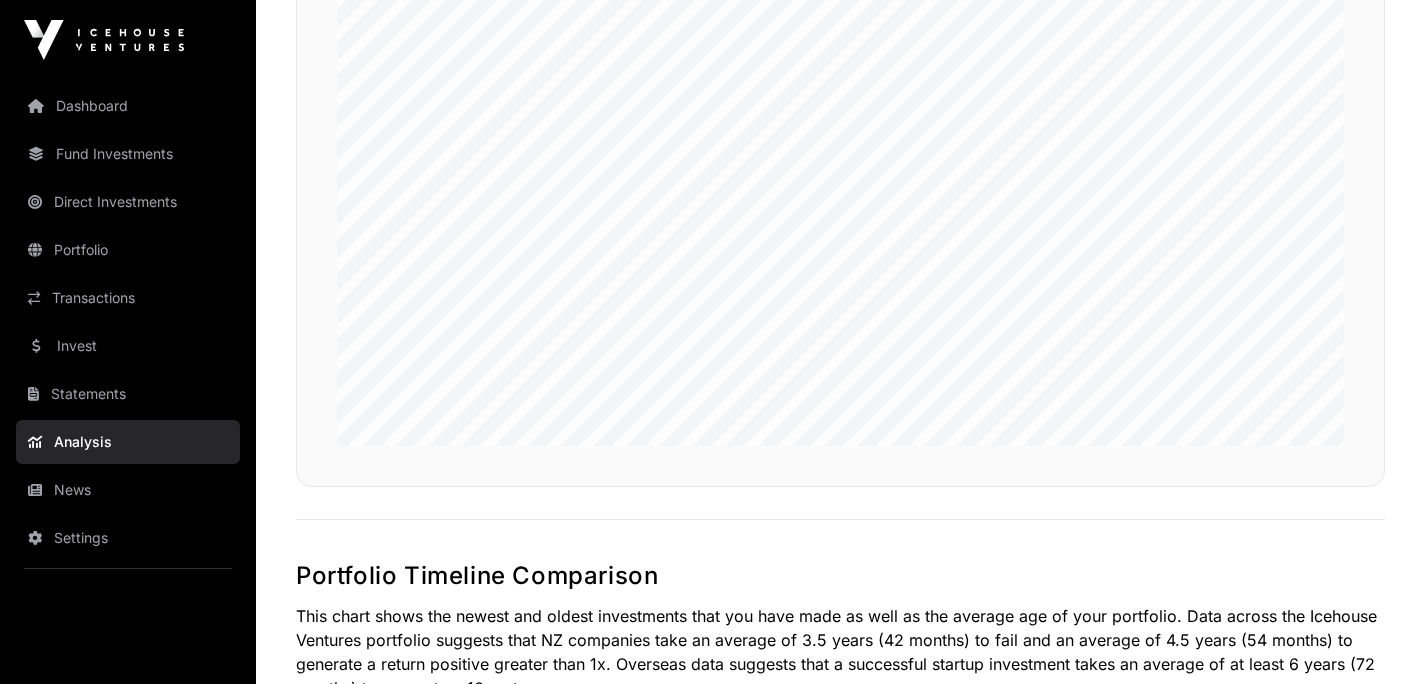 scroll, scrollTop: 1420, scrollLeft: 0, axis: vertical 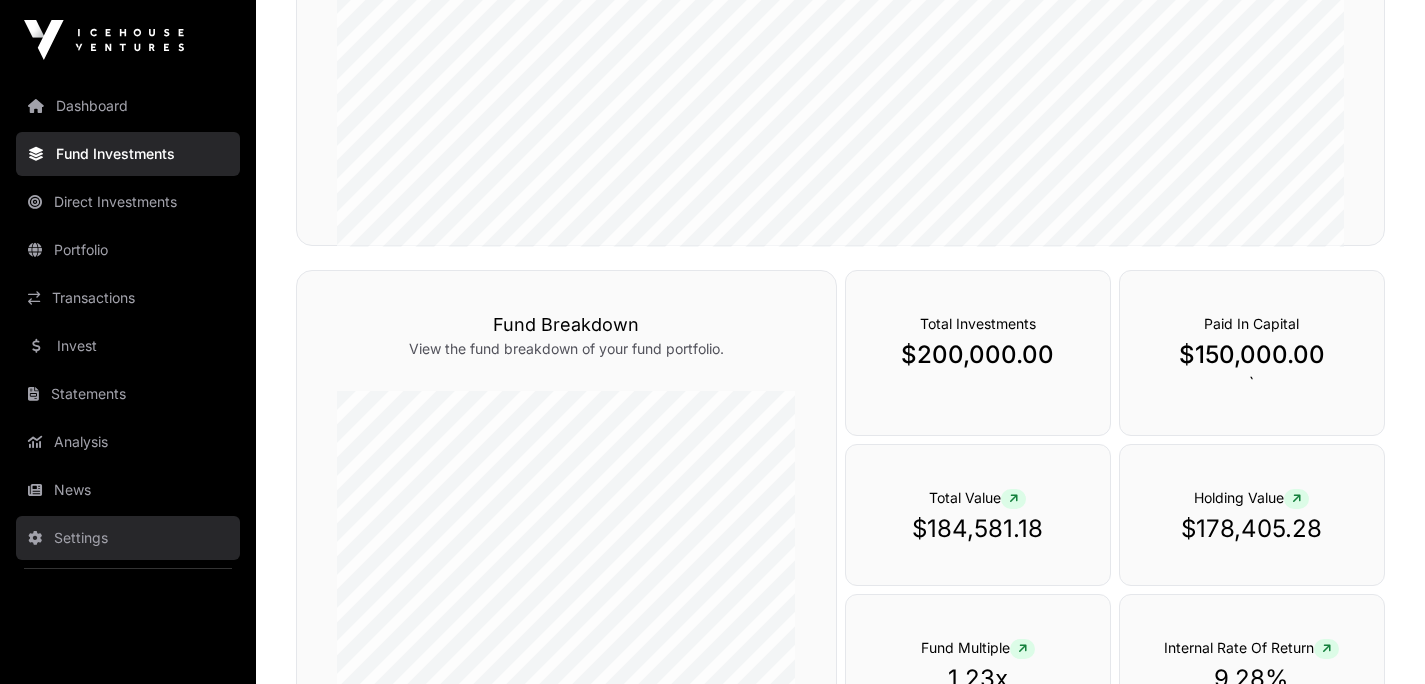 click on "Settings" 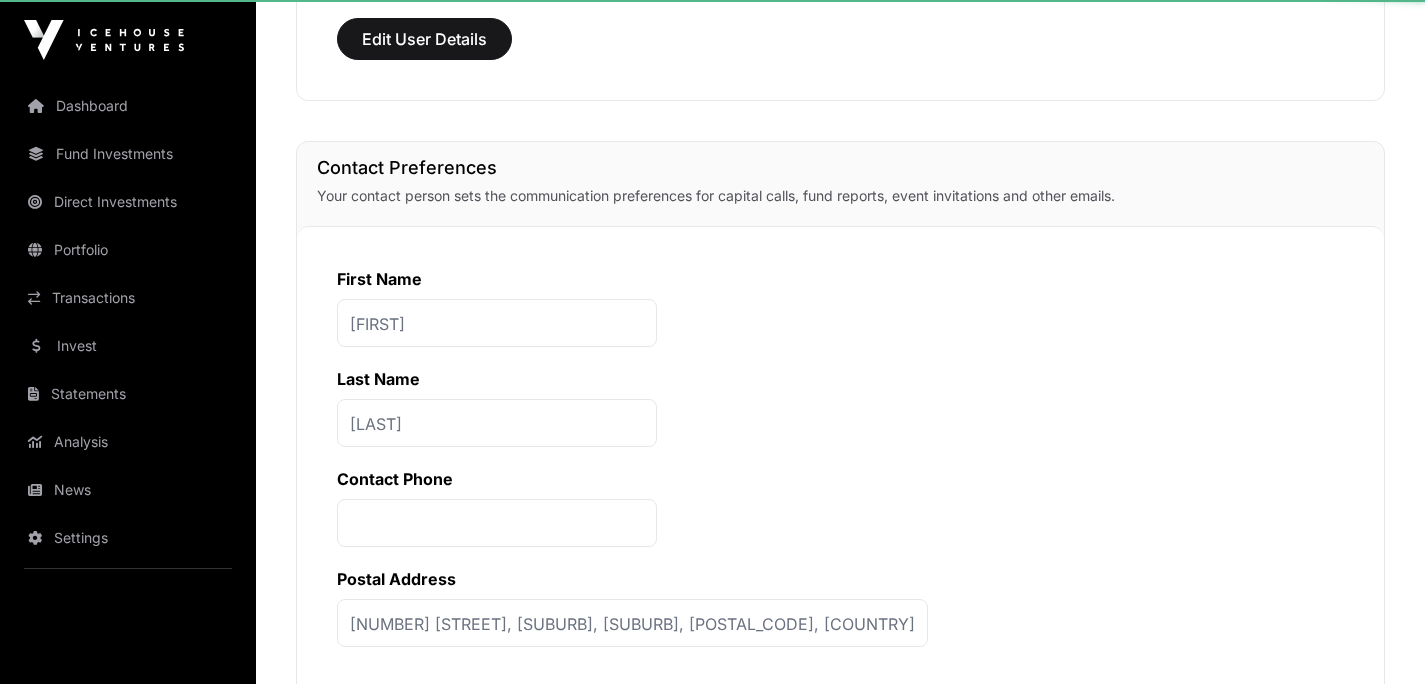 scroll, scrollTop: 0, scrollLeft: 0, axis: both 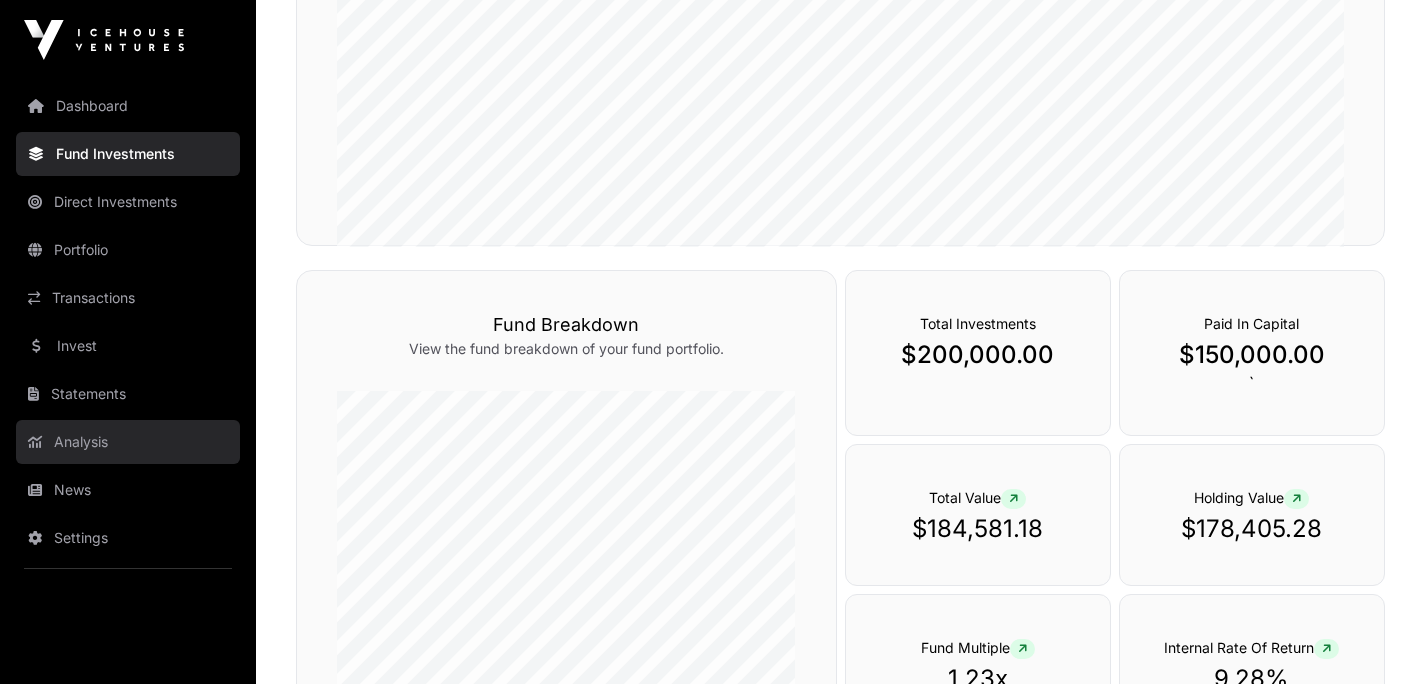 click on "Analysis" 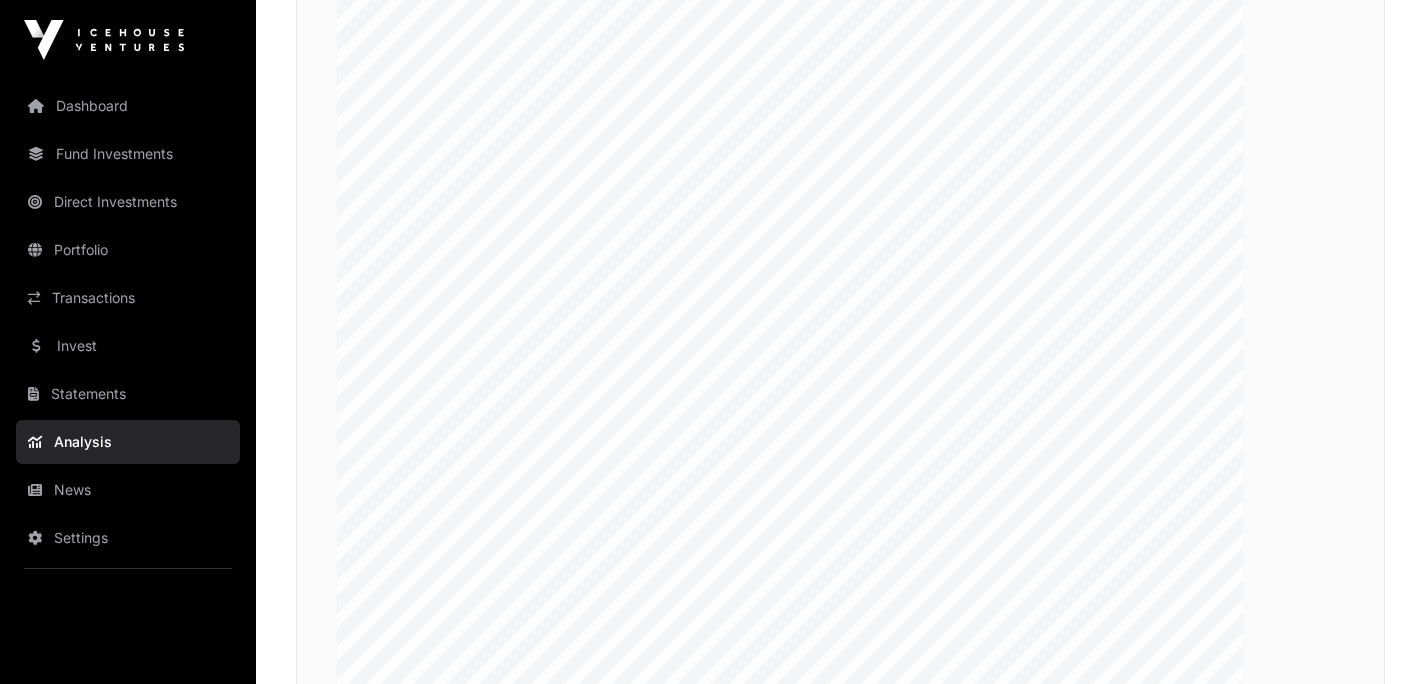 scroll, scrollTop: 3478, scrollLeft: 0, axis: vertical 